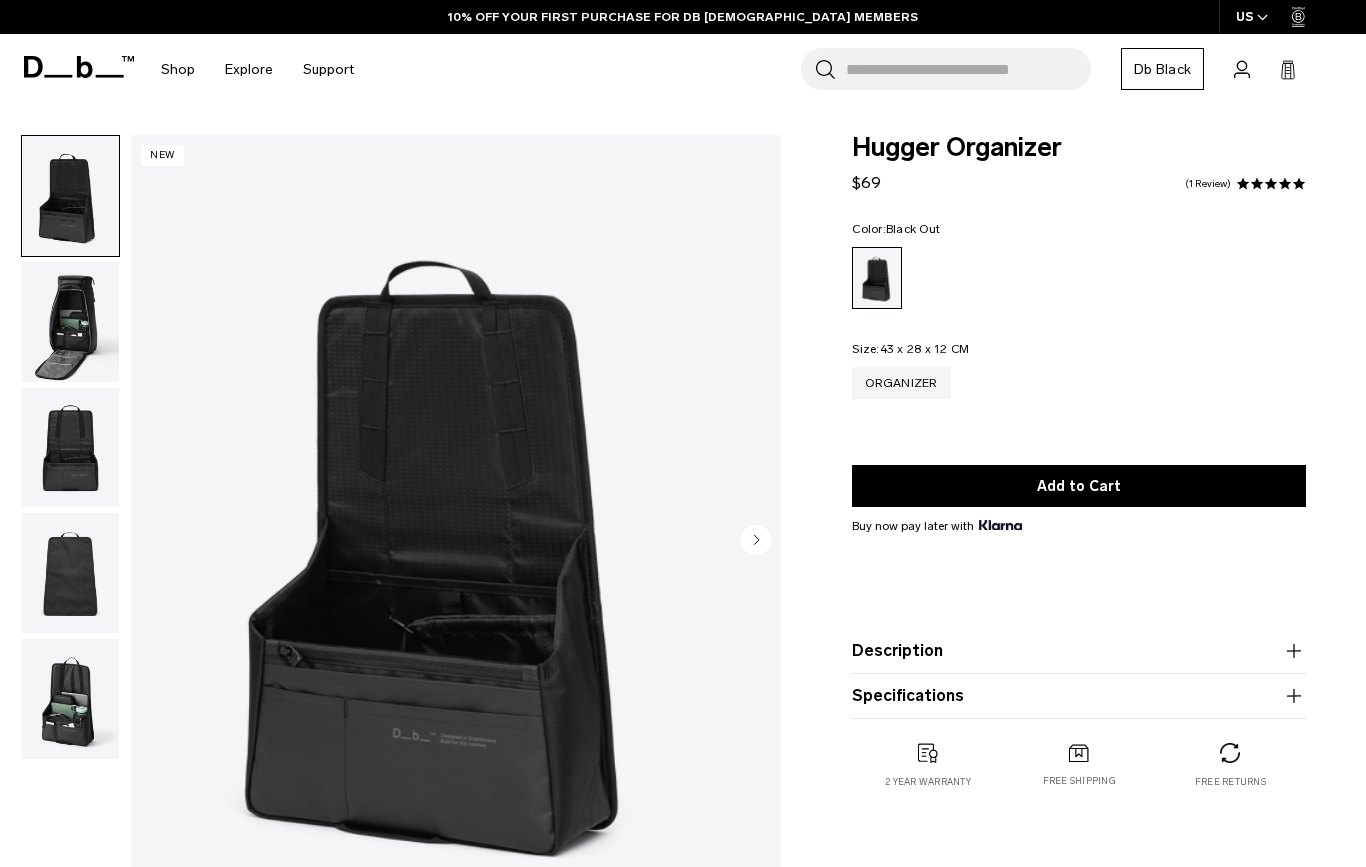 scroll, scrollTop: 0, scrollLeft: 0, axis: both 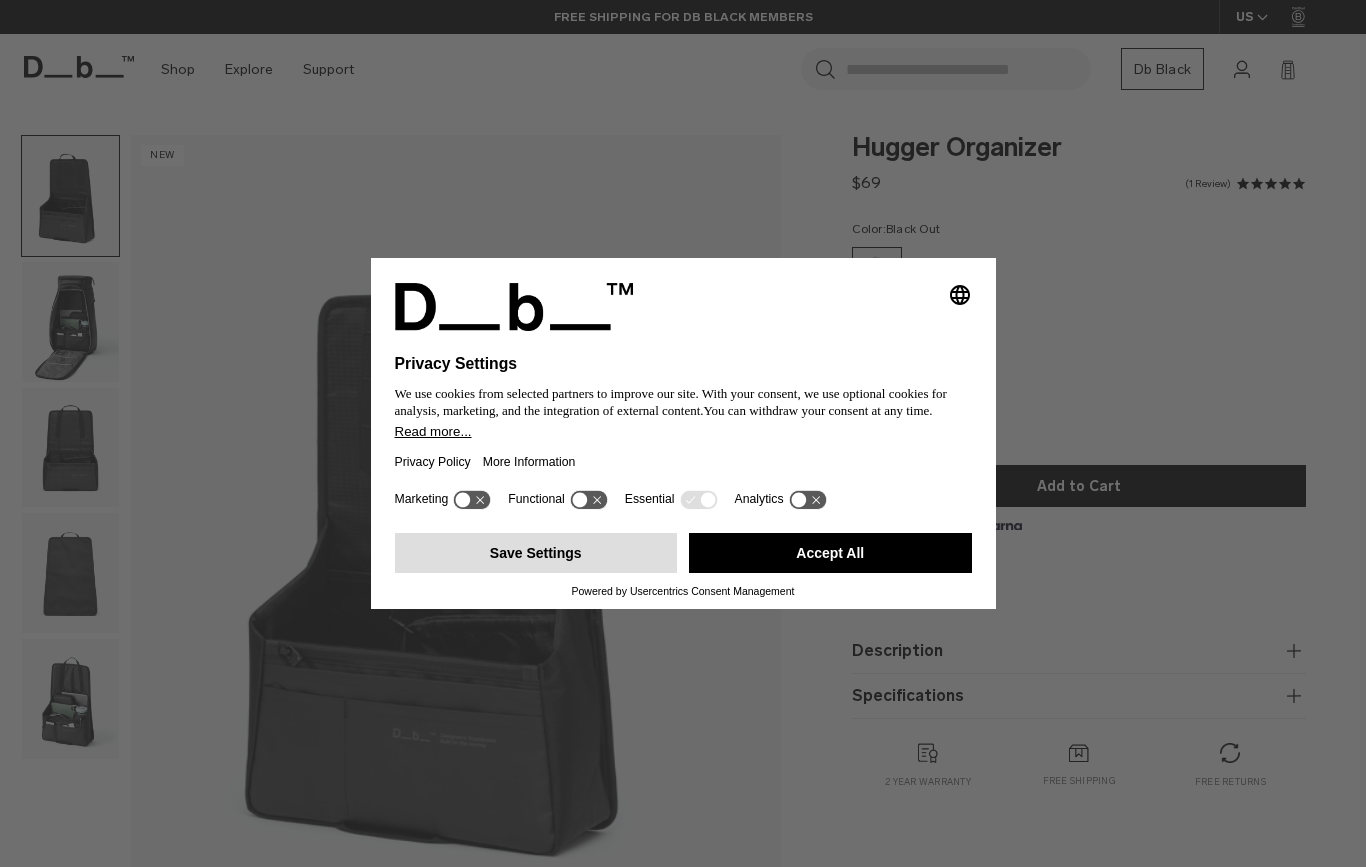 click on "Save Settings" at bounding box center [536, 553] 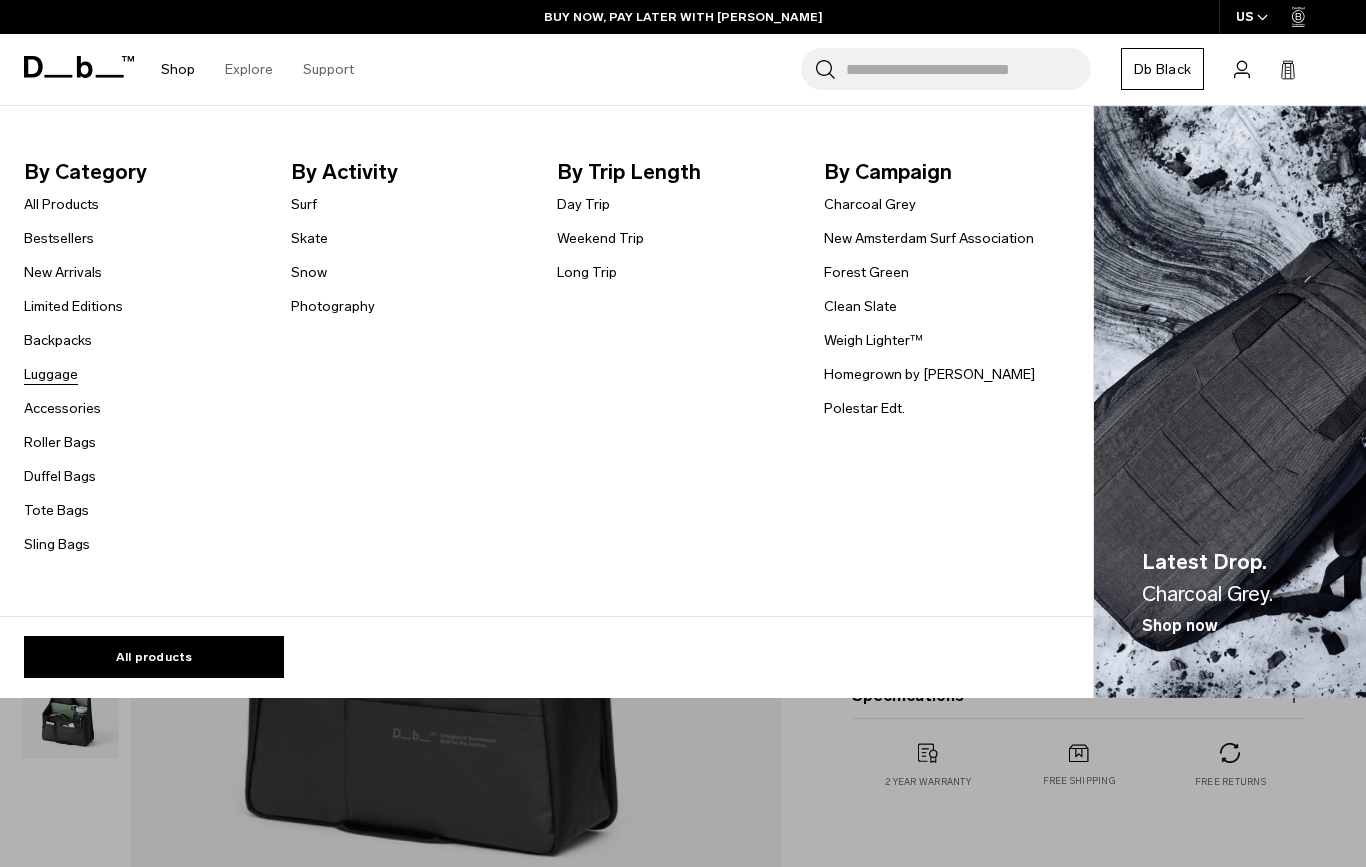 click on "Luggage" at bounding box center [51, 374] 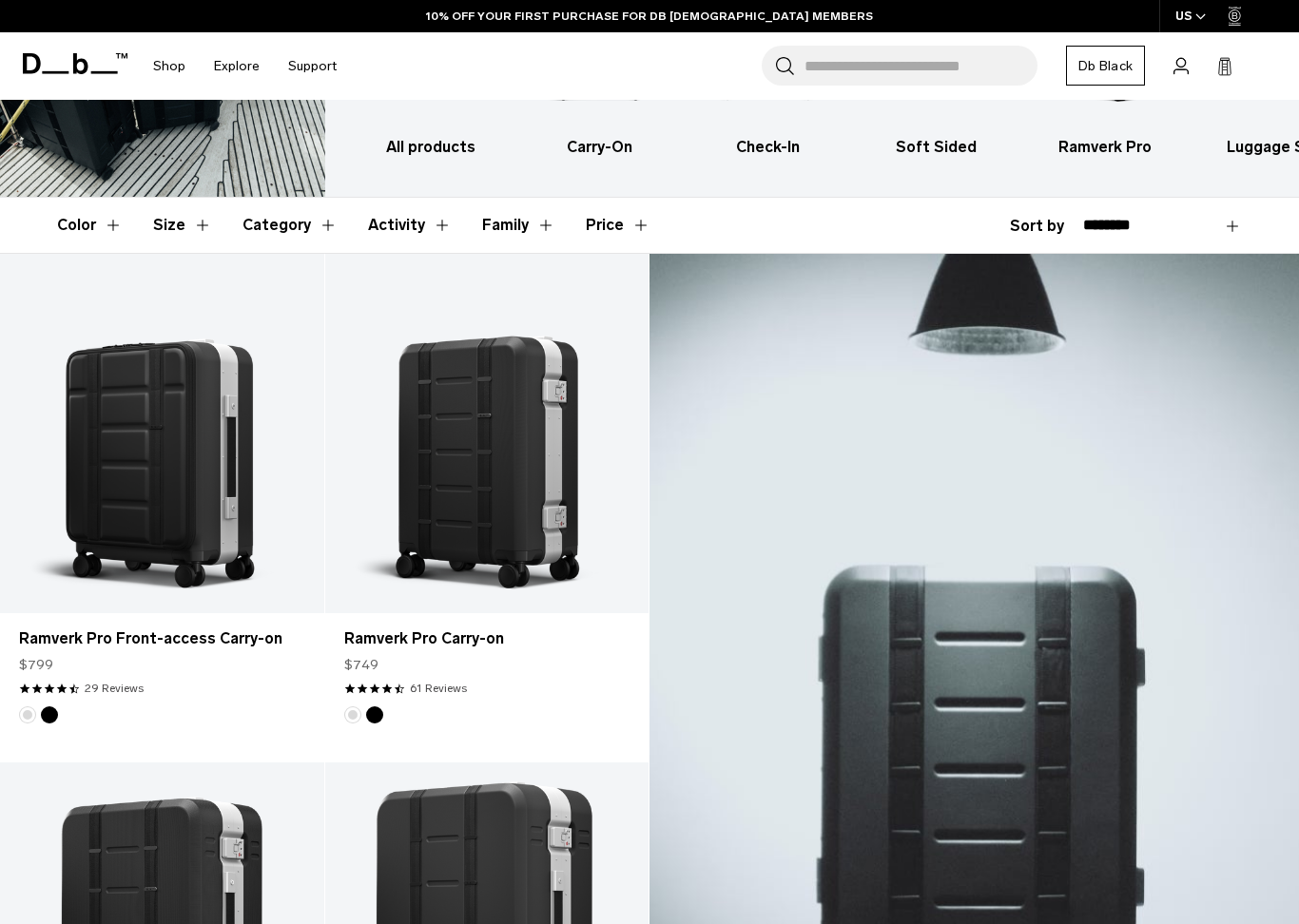scroll, scrollTop: 205, scrollLeft: 0, axis: vertical 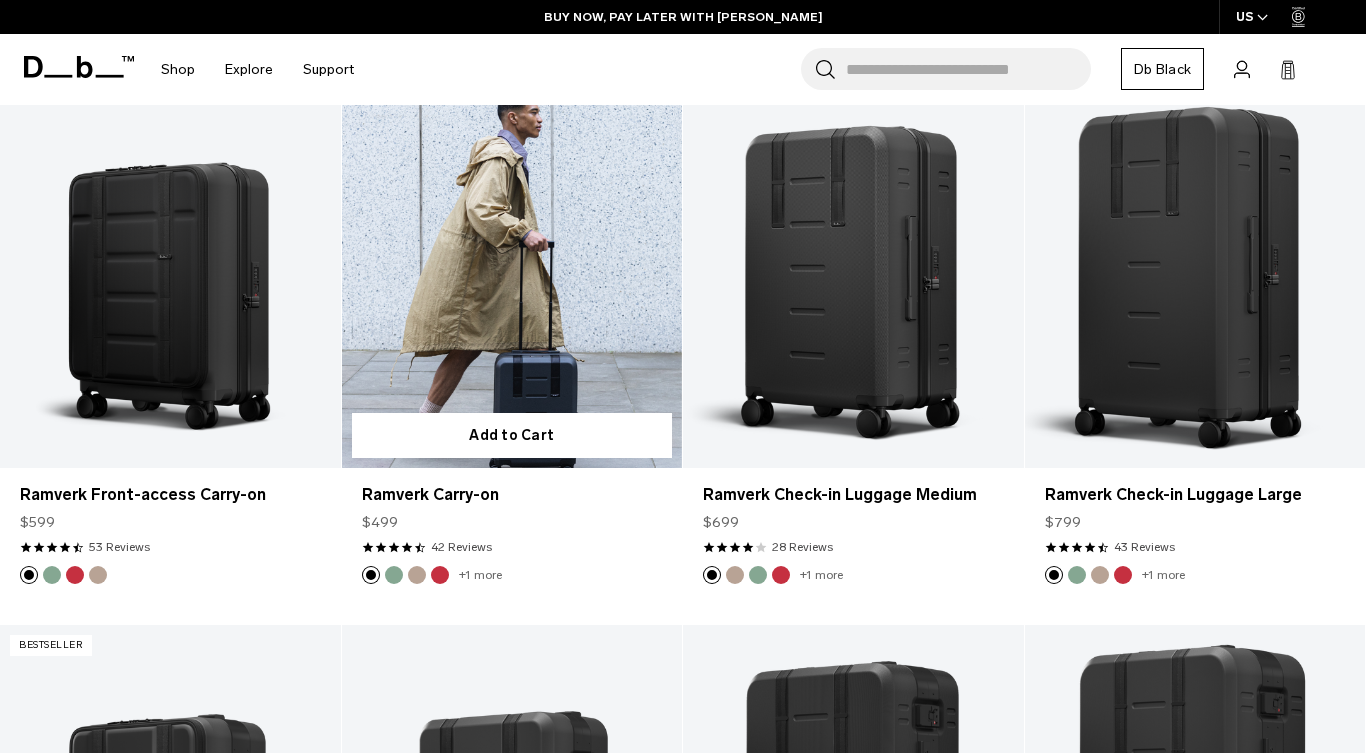 click at bounding box center (440, 575) 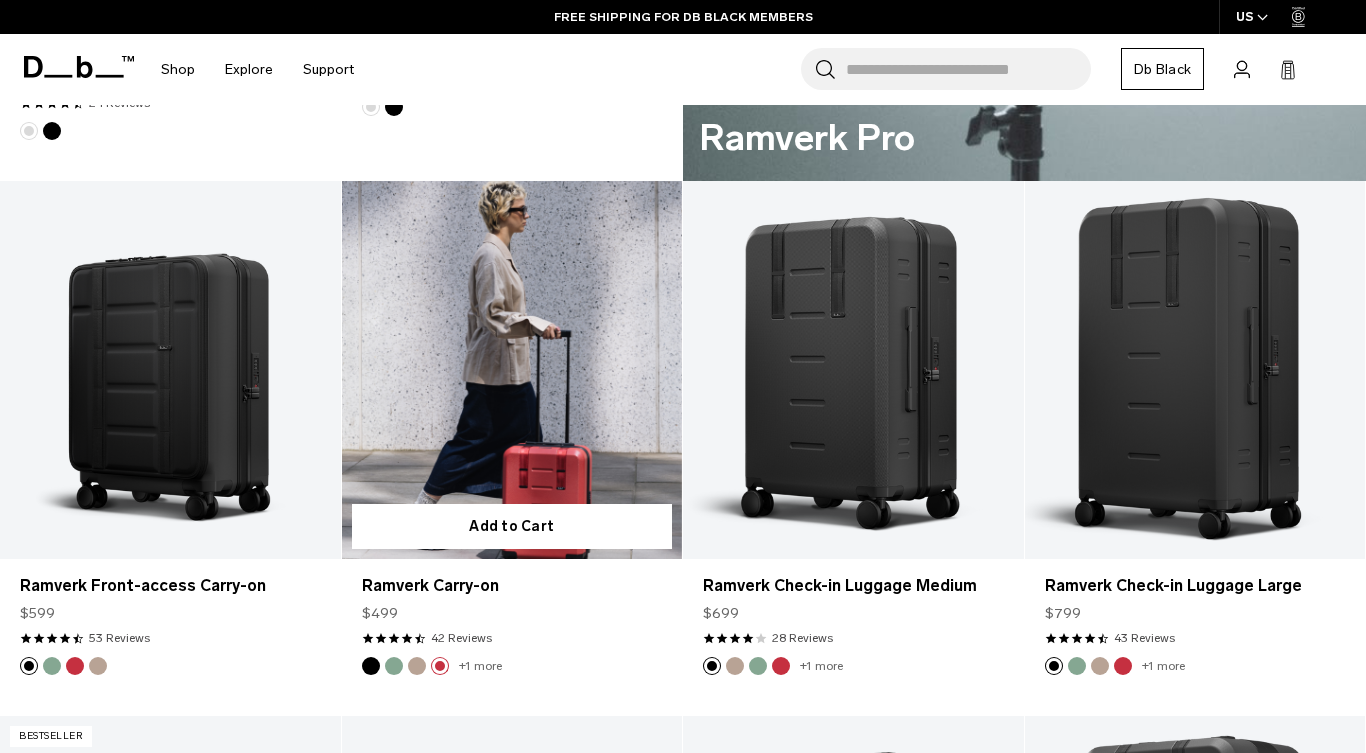 scroll, scrollTop: 1405, scrollLeft: 0, axis: vertical 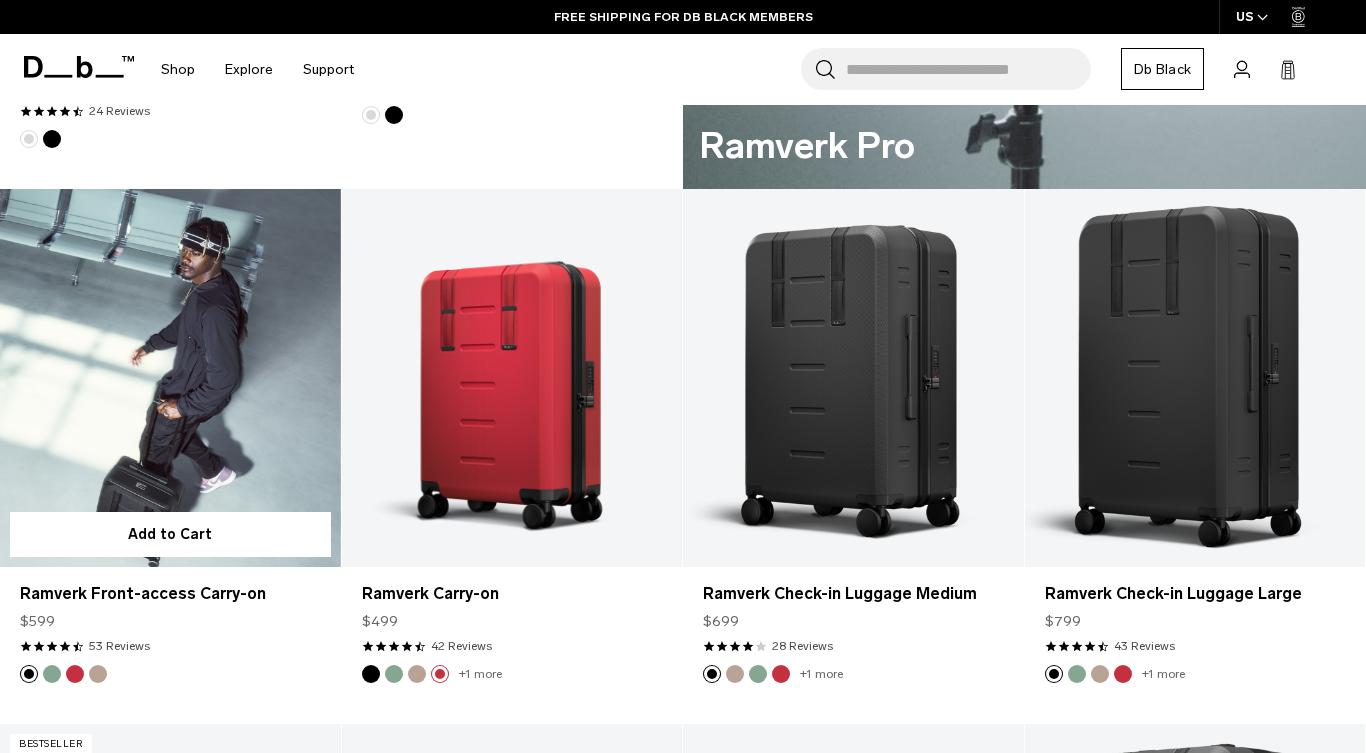 click at bounding box center (170, 378) 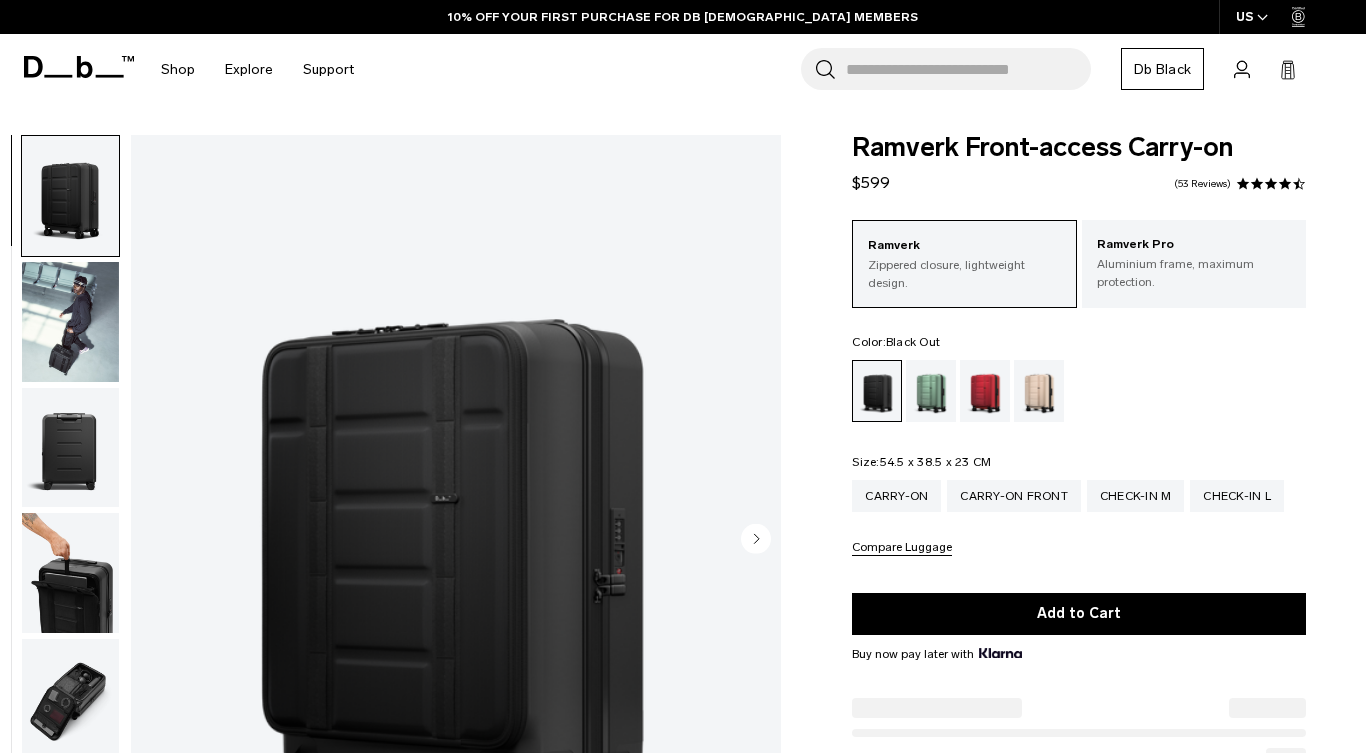 scroll, scrollTop: 0, scrollLeft: 0, axis: both 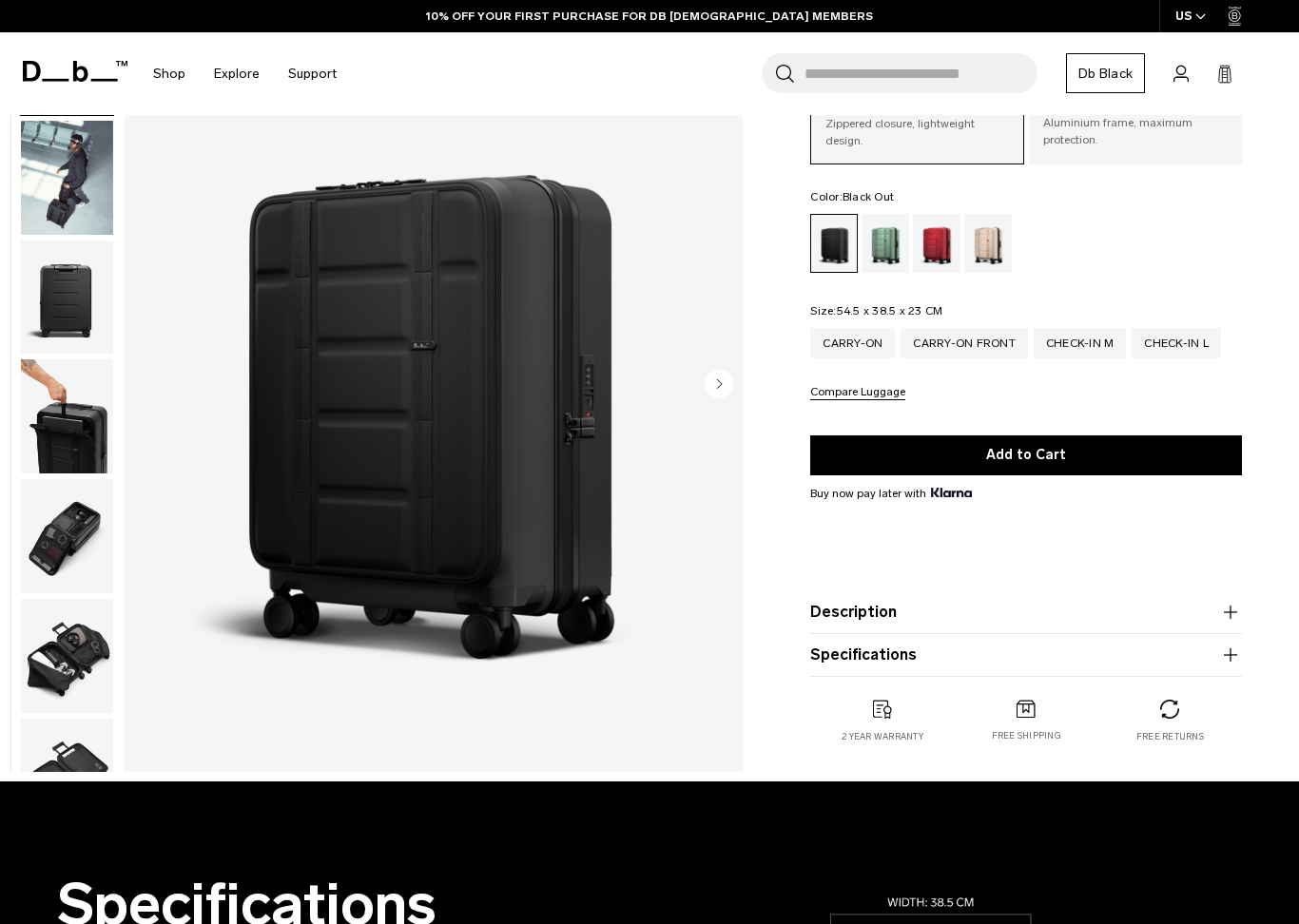 click 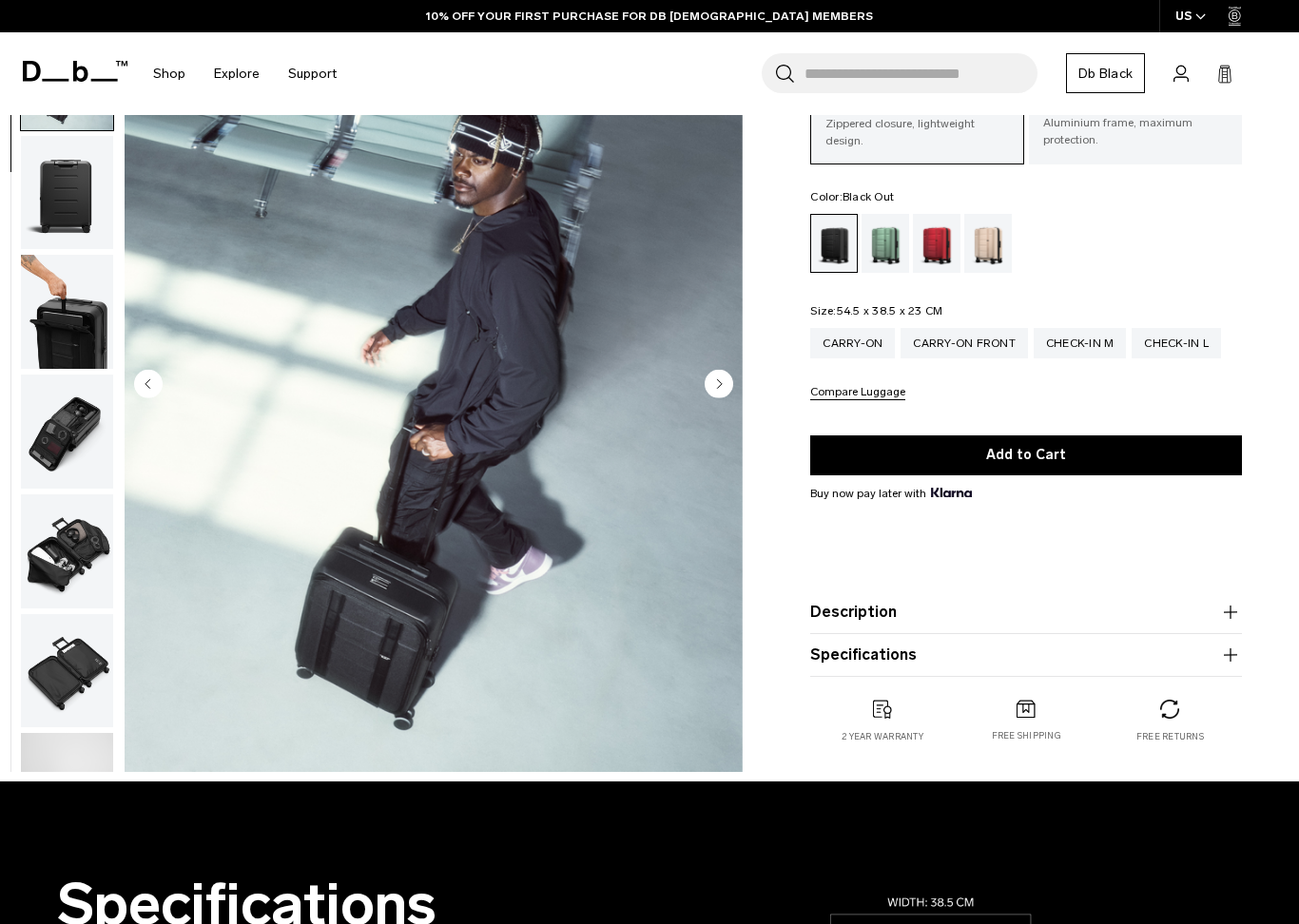 scroll, scrollTop: 121, scrollLeft: 0, axis: vertical 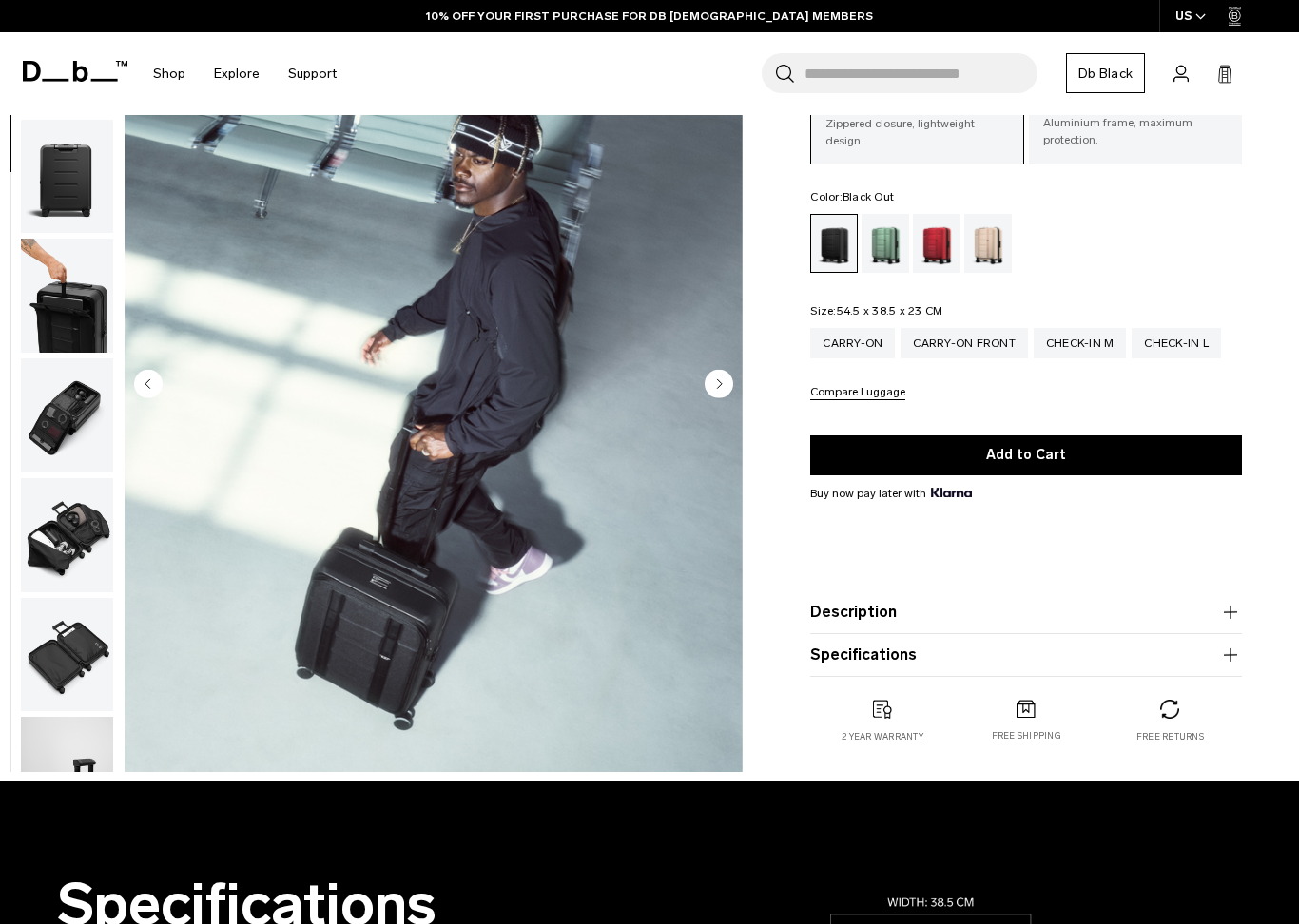 click 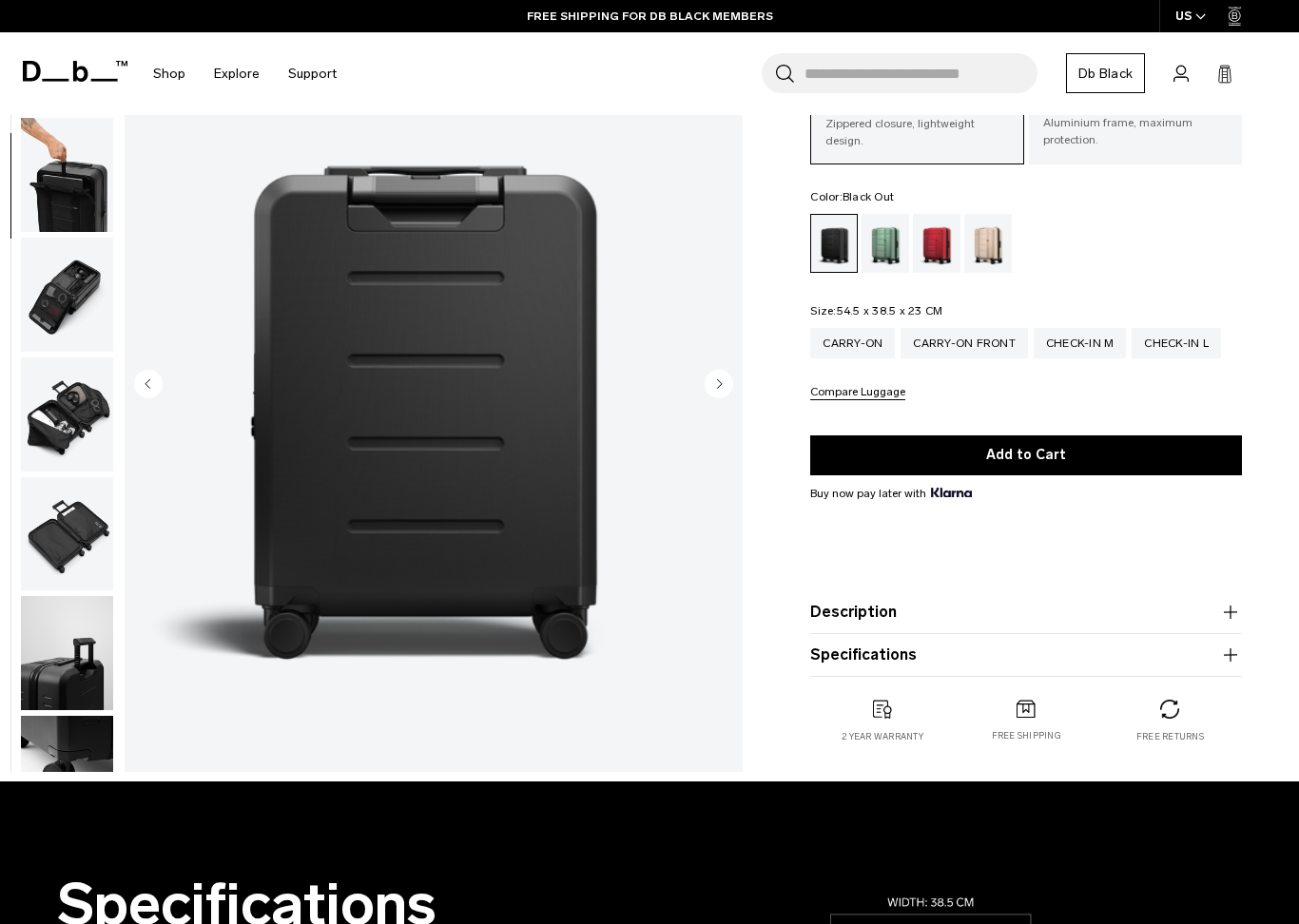 click 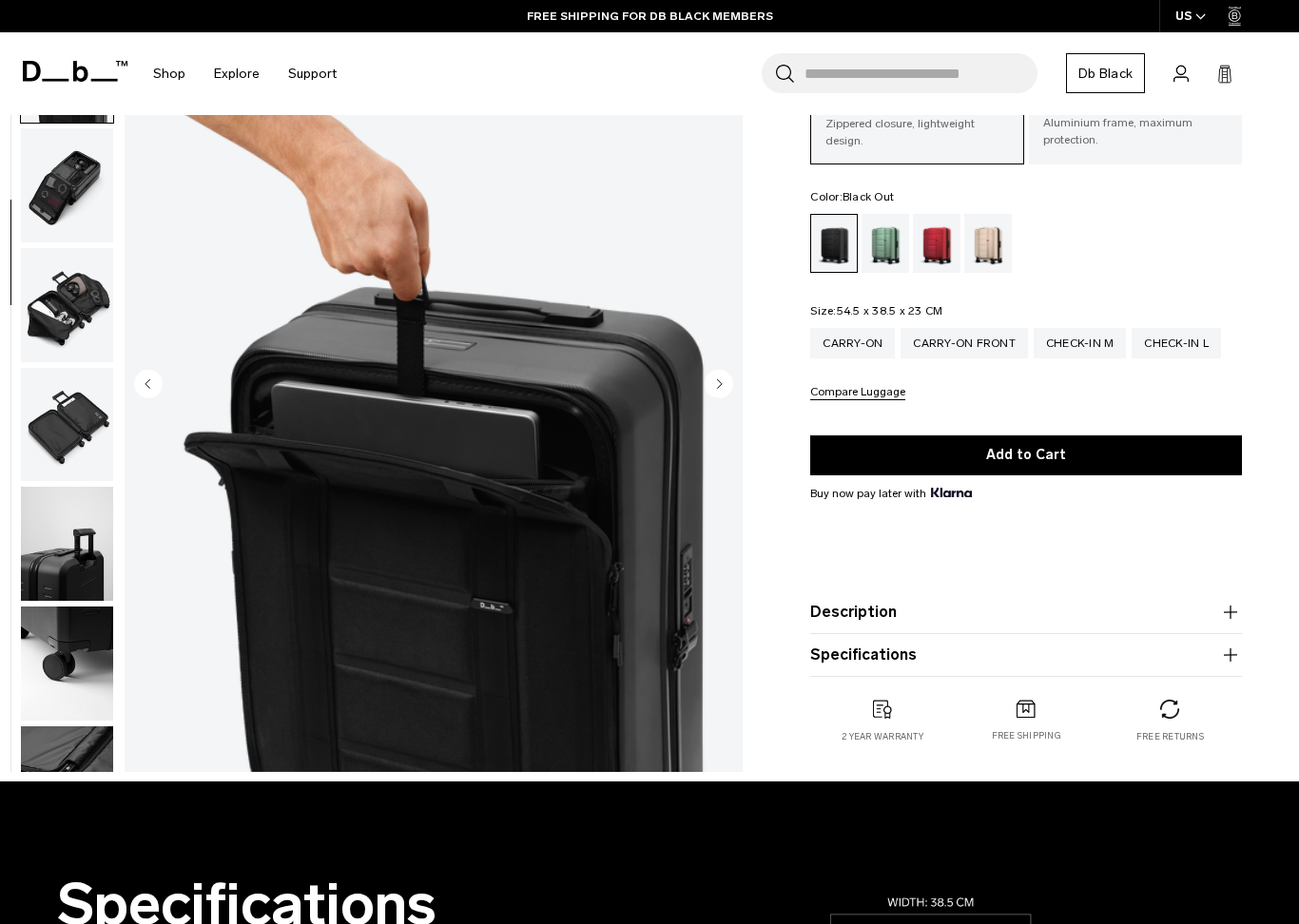 scroll, scrollTop: 363, scrollLeft: 0, axis: vertical 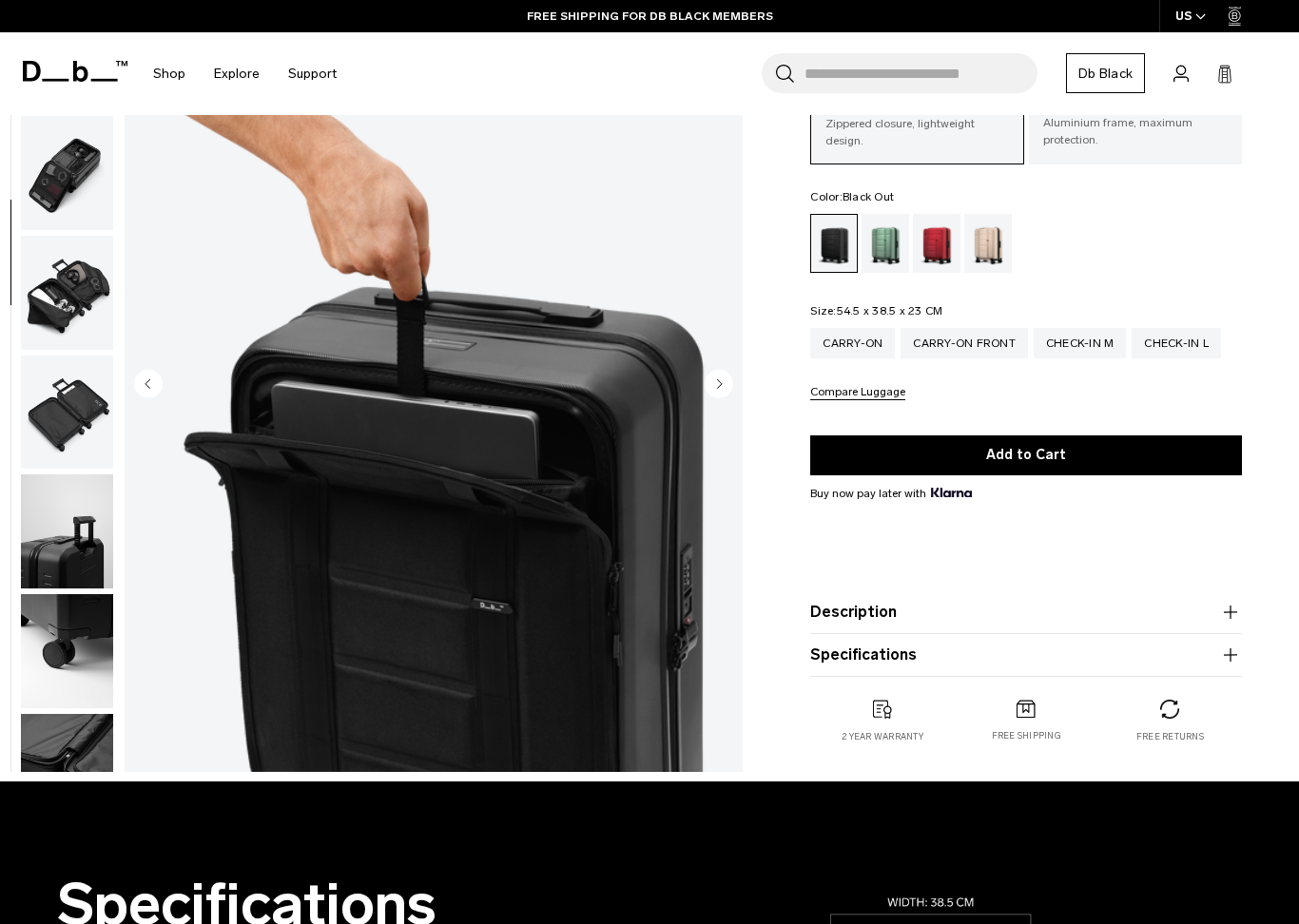 click 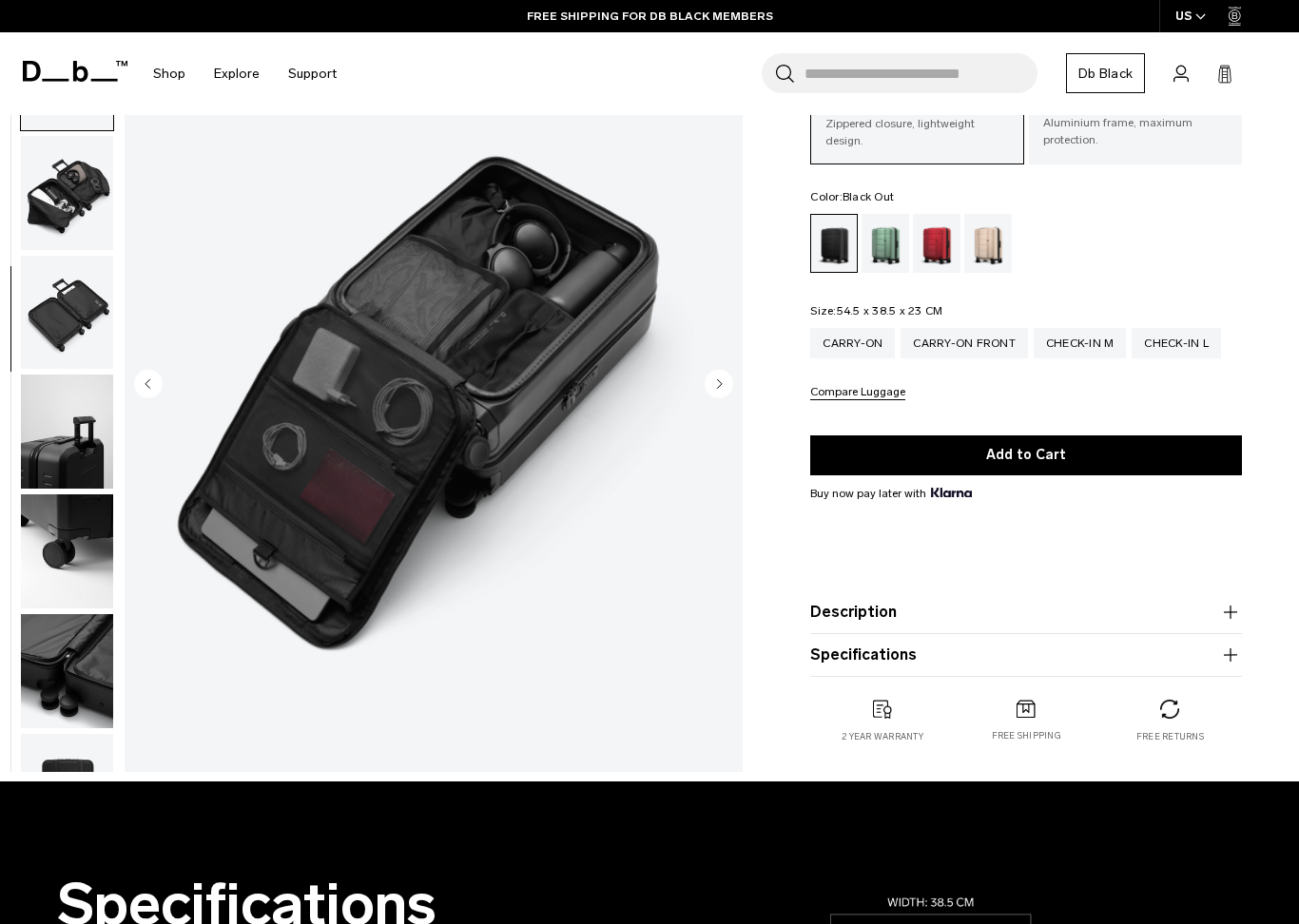 scroll, scrollTop: 484, scrollLeft: 0, axis: vertical 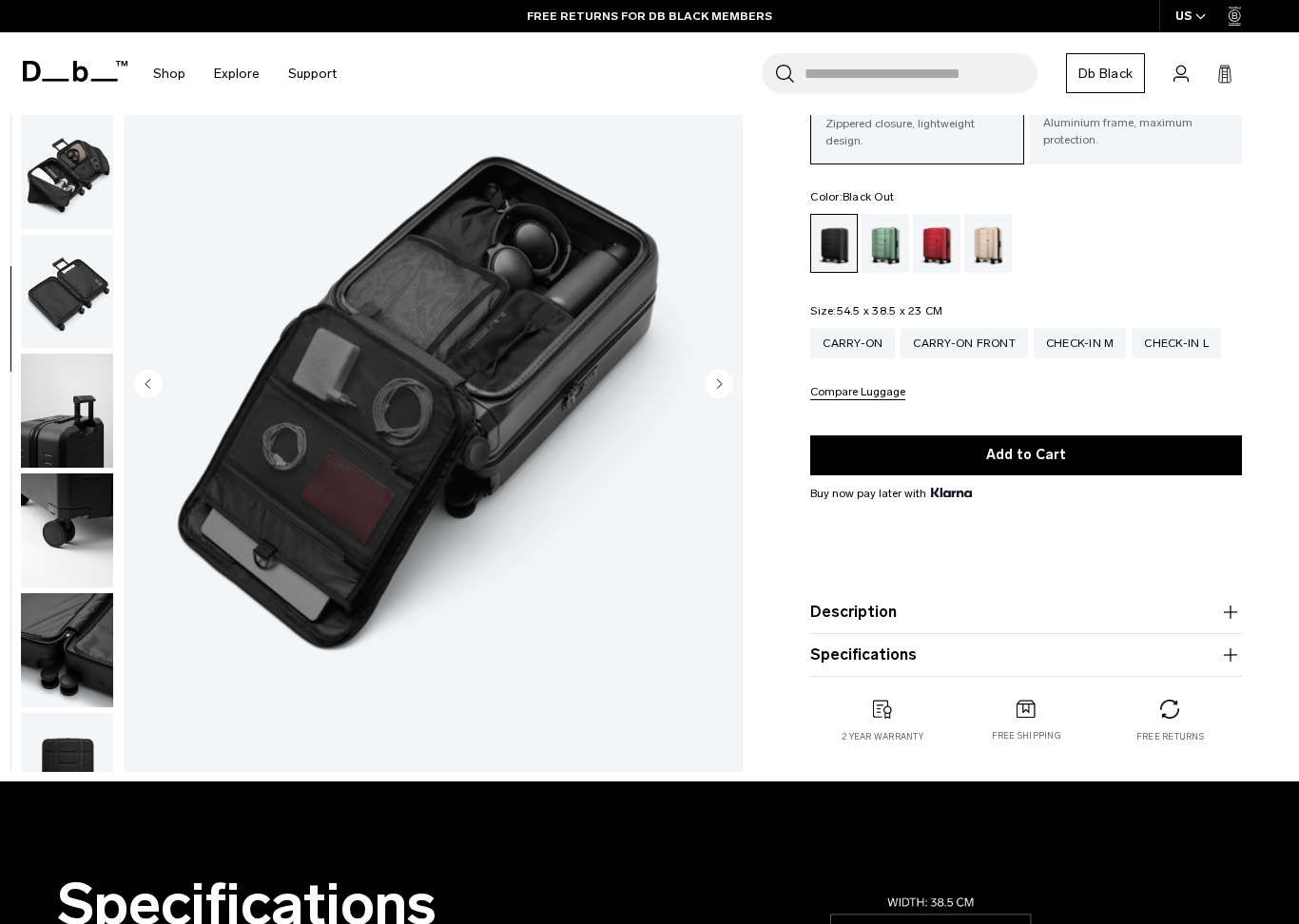 click 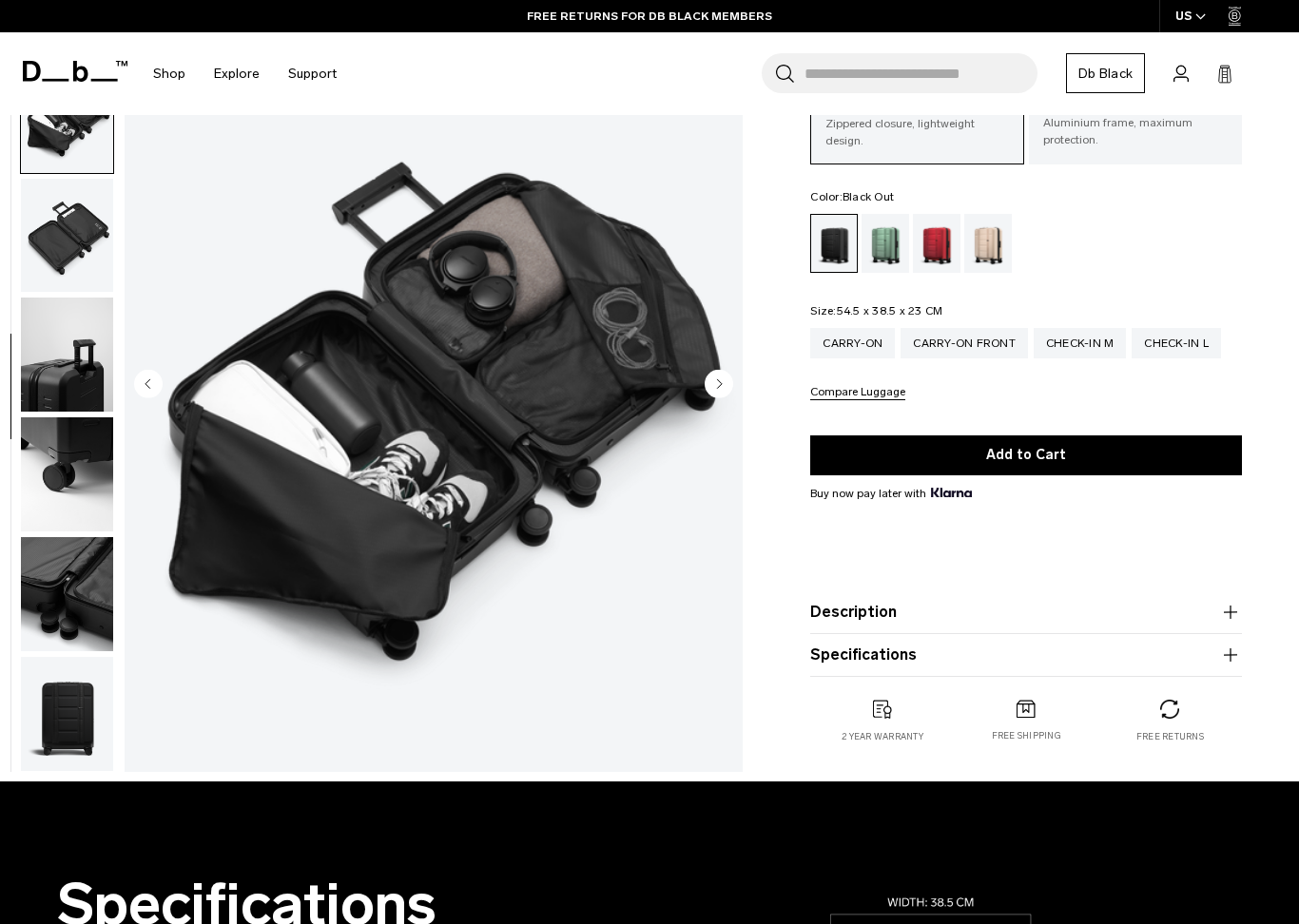 scroll, scrollTop: 555, scrollLeft: 0, axis: vertical 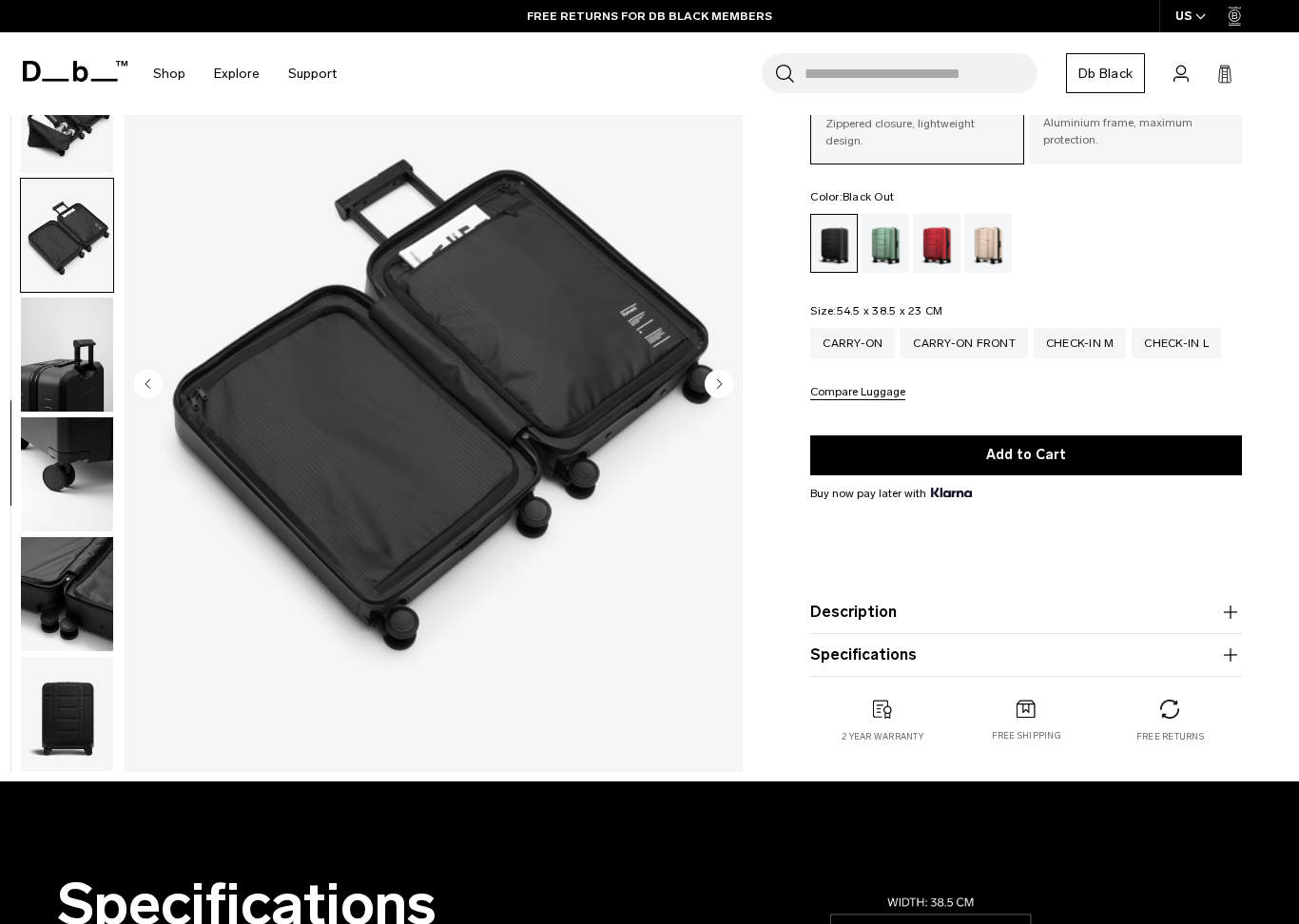 click 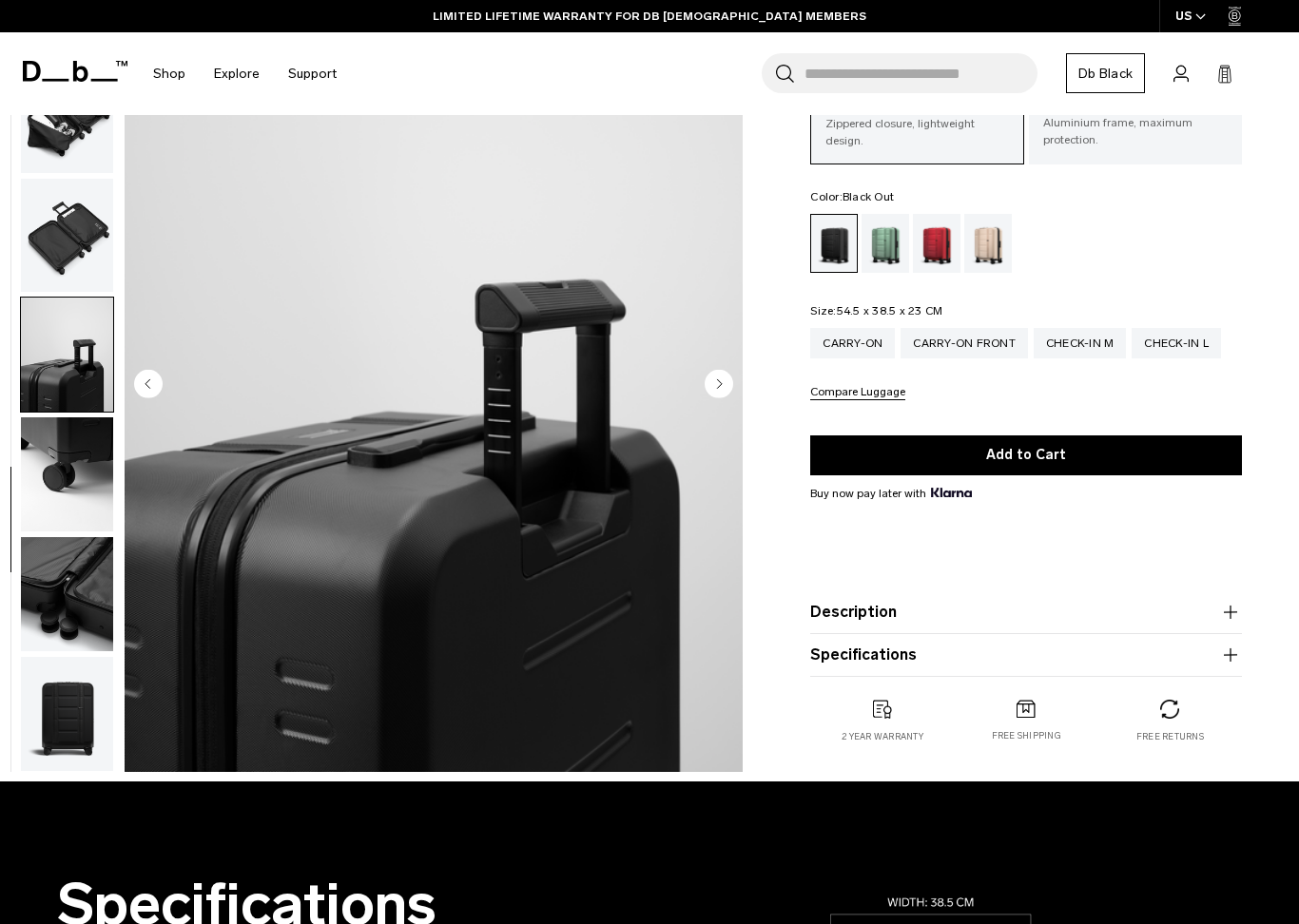 click 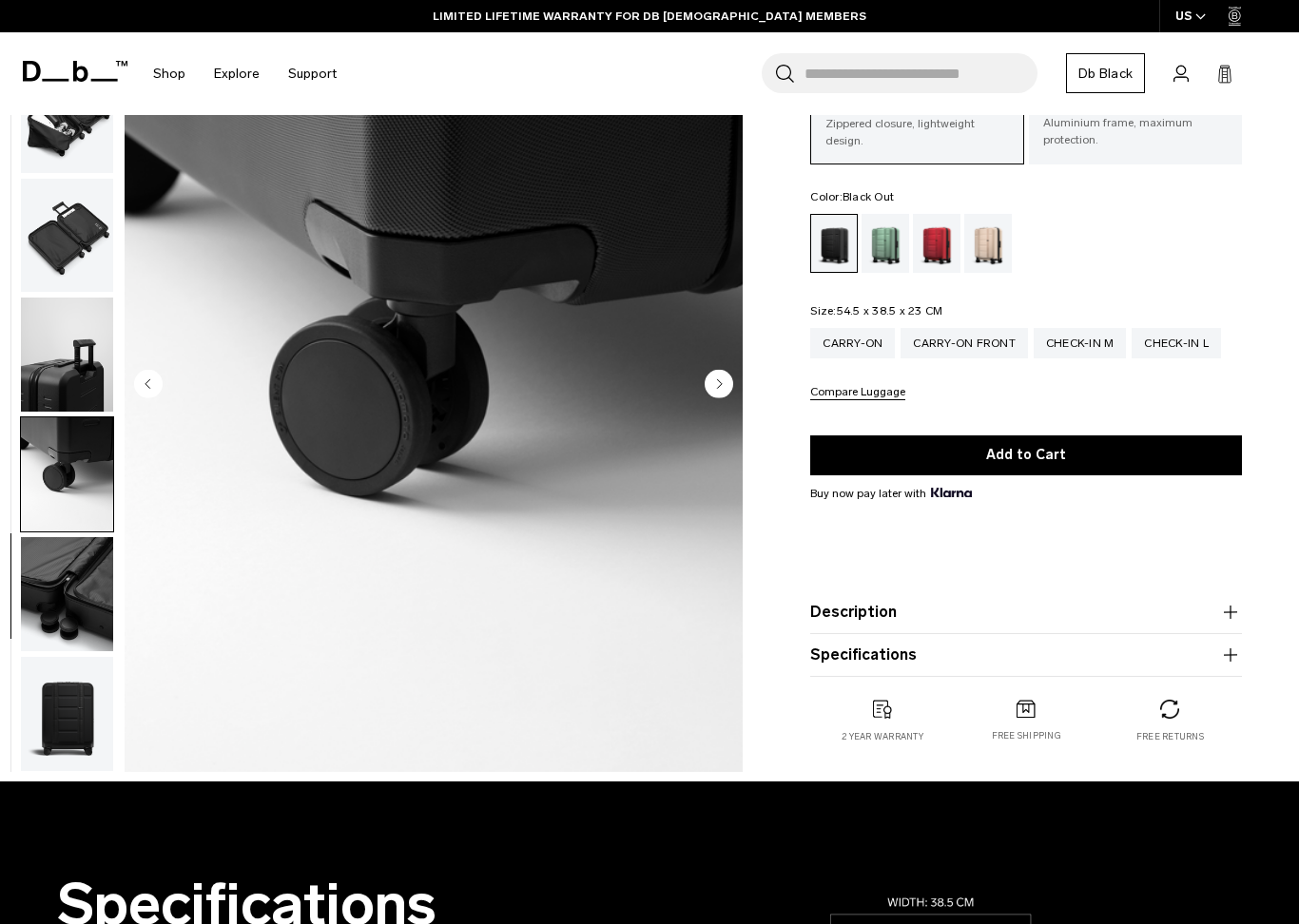click 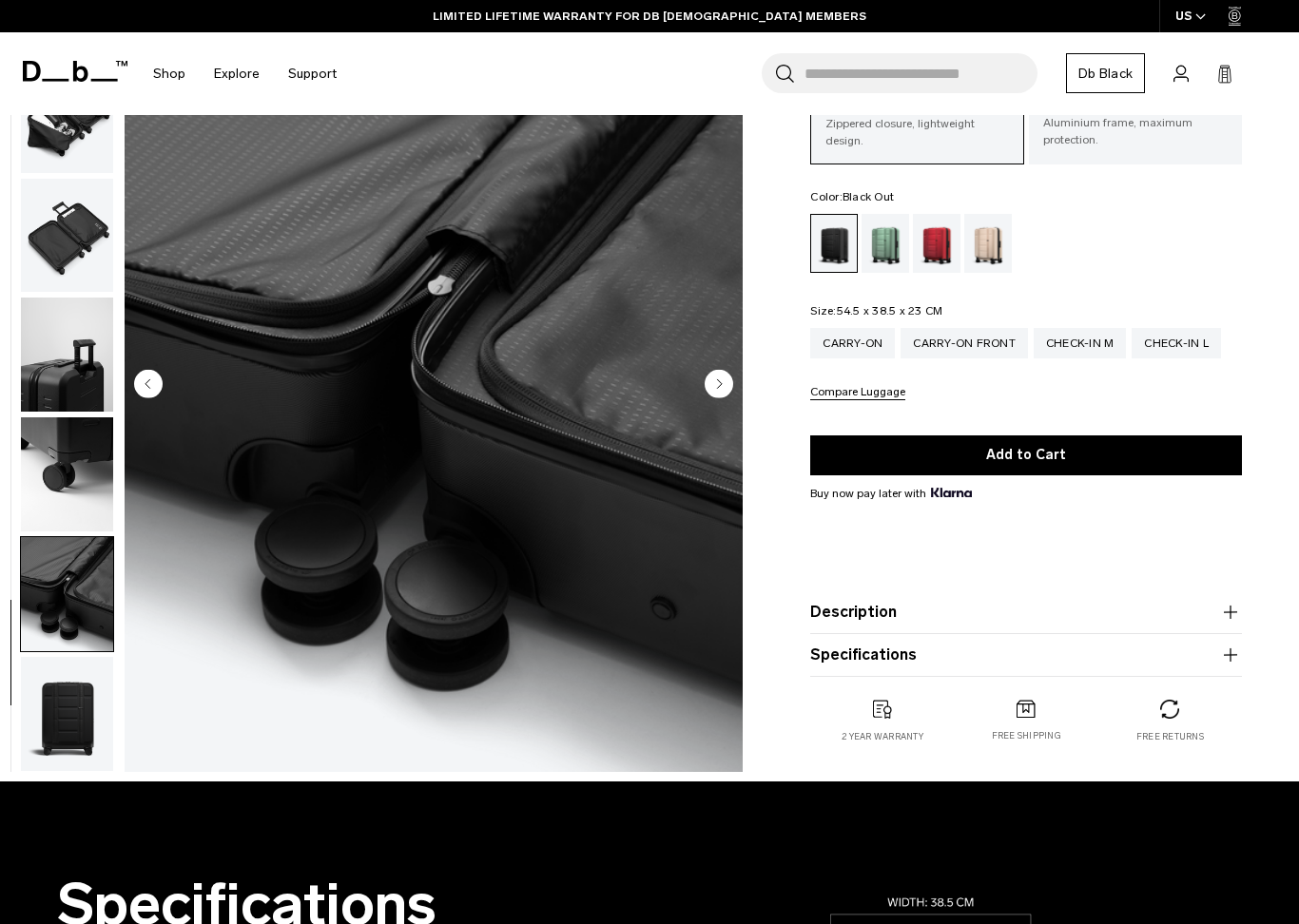 click 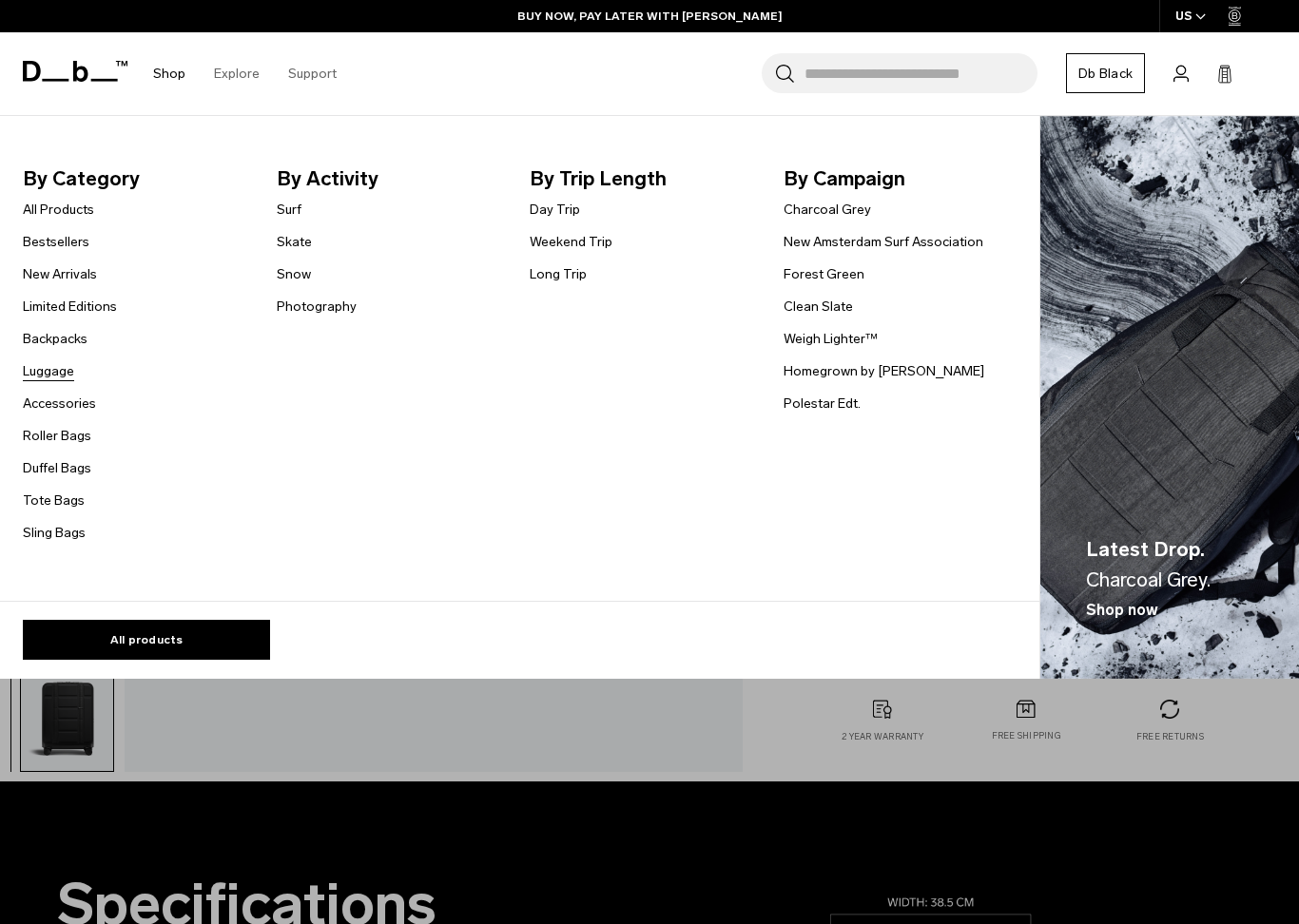 click on "Luggage" at bounding box center (48, 371) 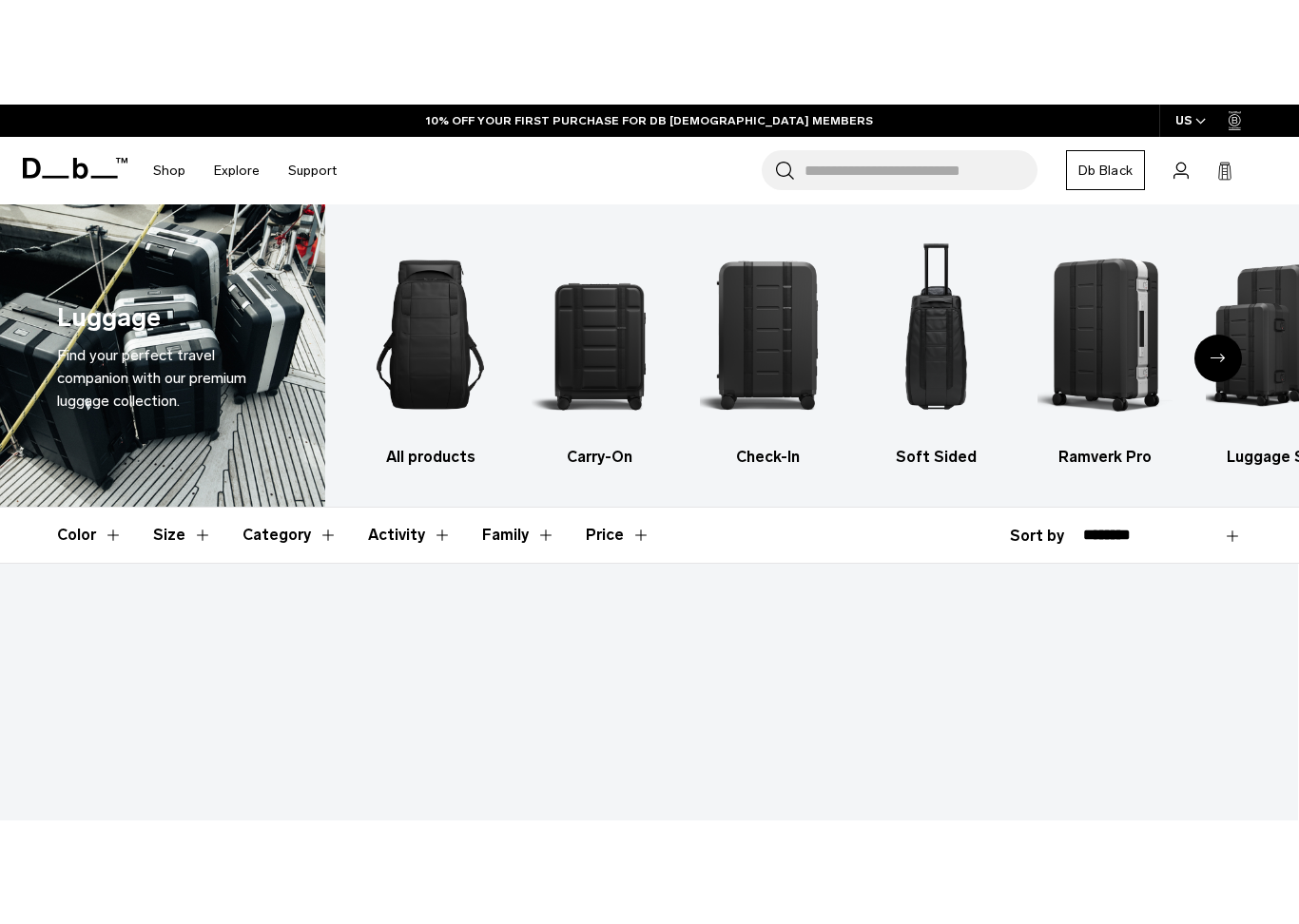 scroll, scrollTop: 273, scrollLeft: 0, axis: vertical 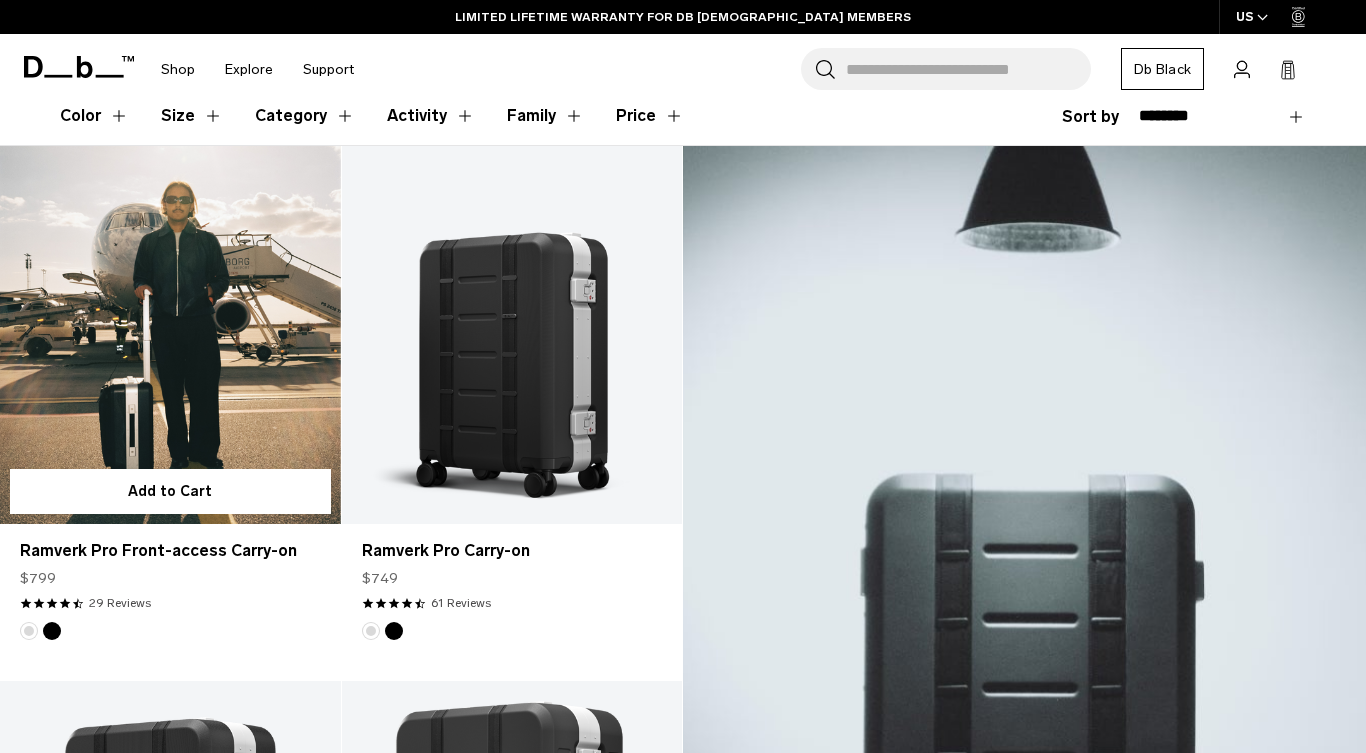 click at bounding box center [170, 335] 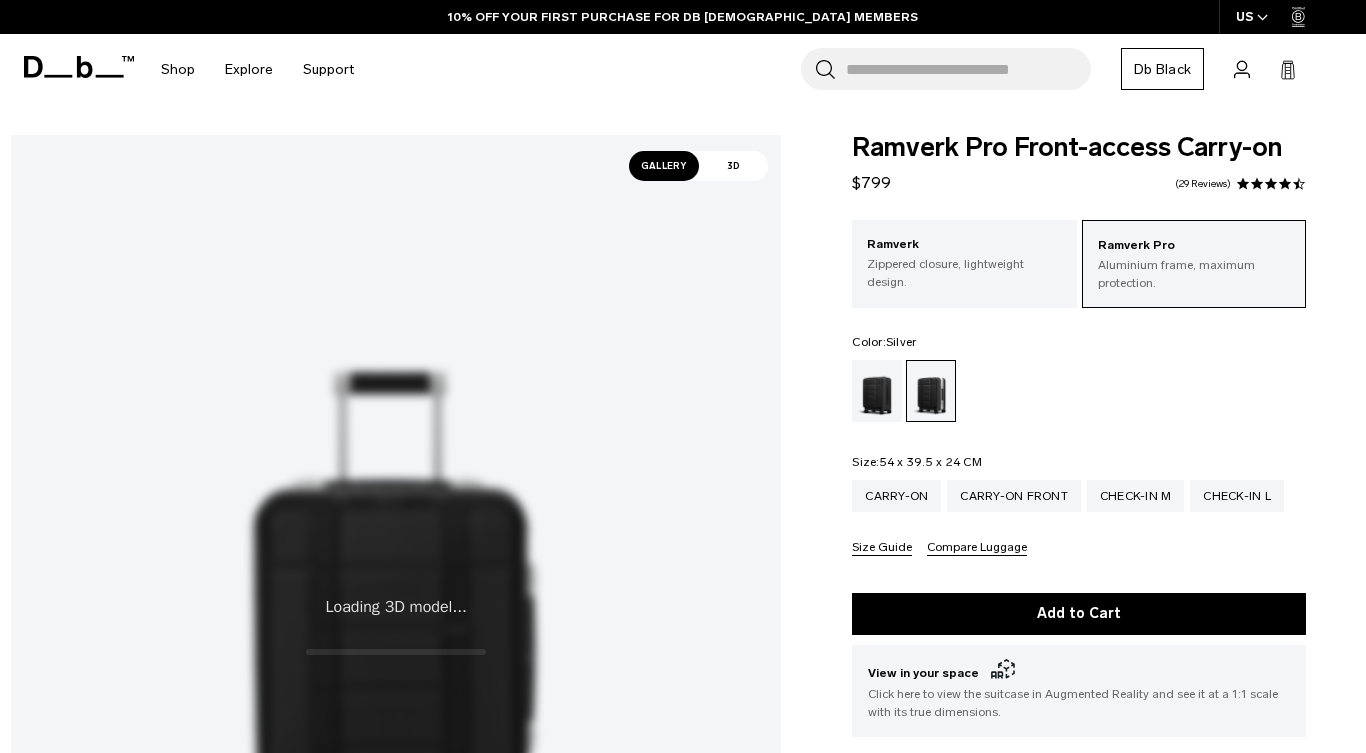 scroll, scrollTop: 0, scrollLeft: 0, axis: both 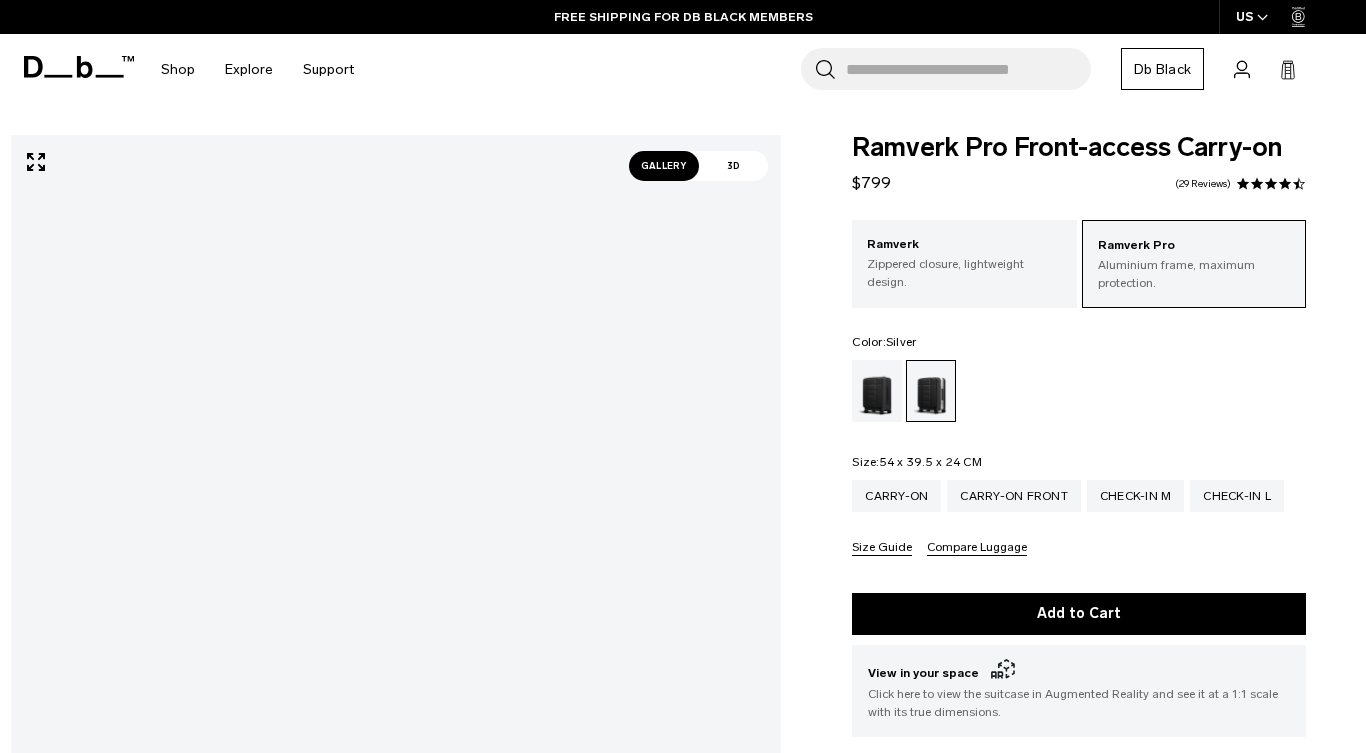 click on "Gallery" at bounding box center [664, 166] 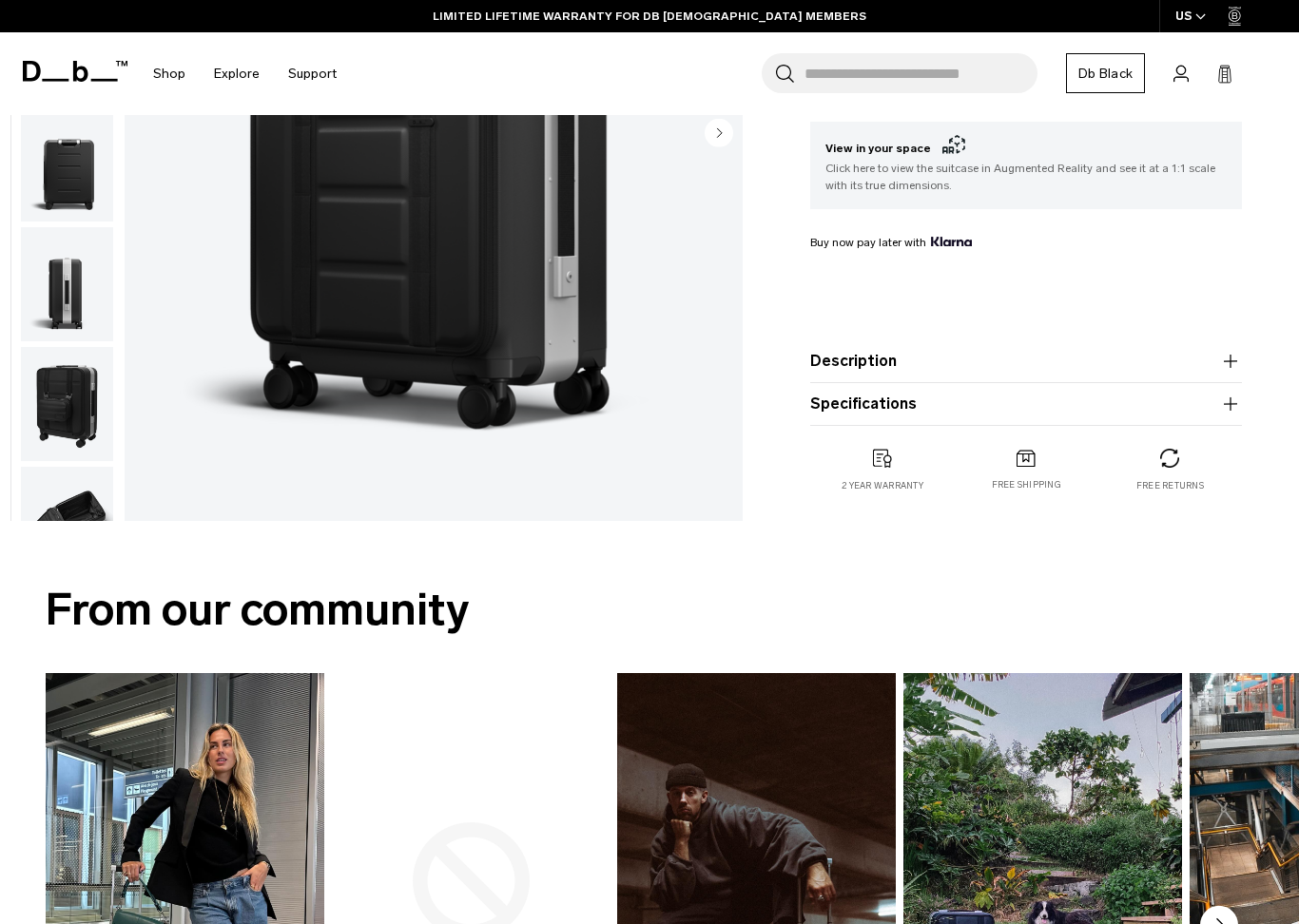 scroll, scrollTop: 494, scrollLeft: 0, axis: vertical 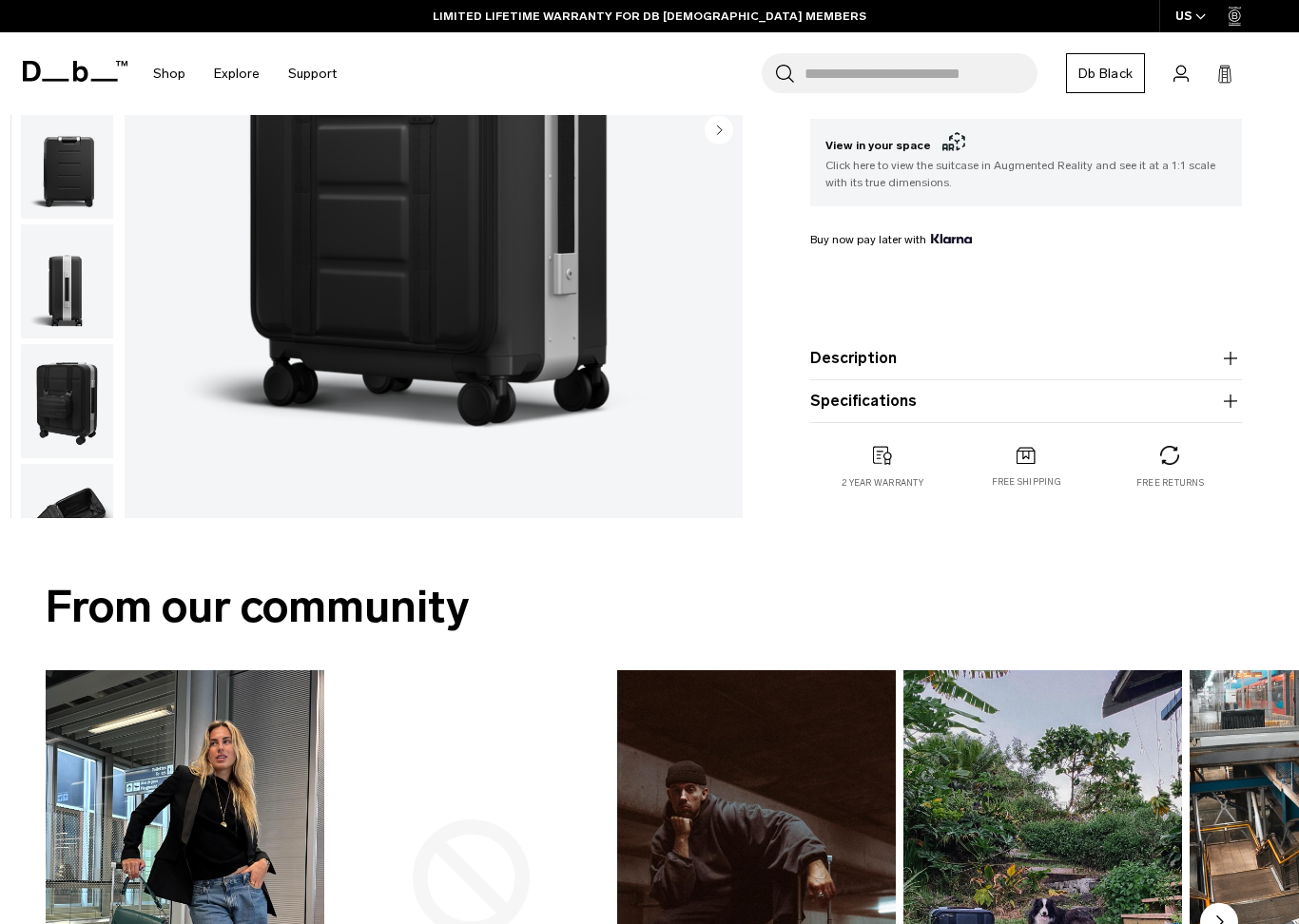 click 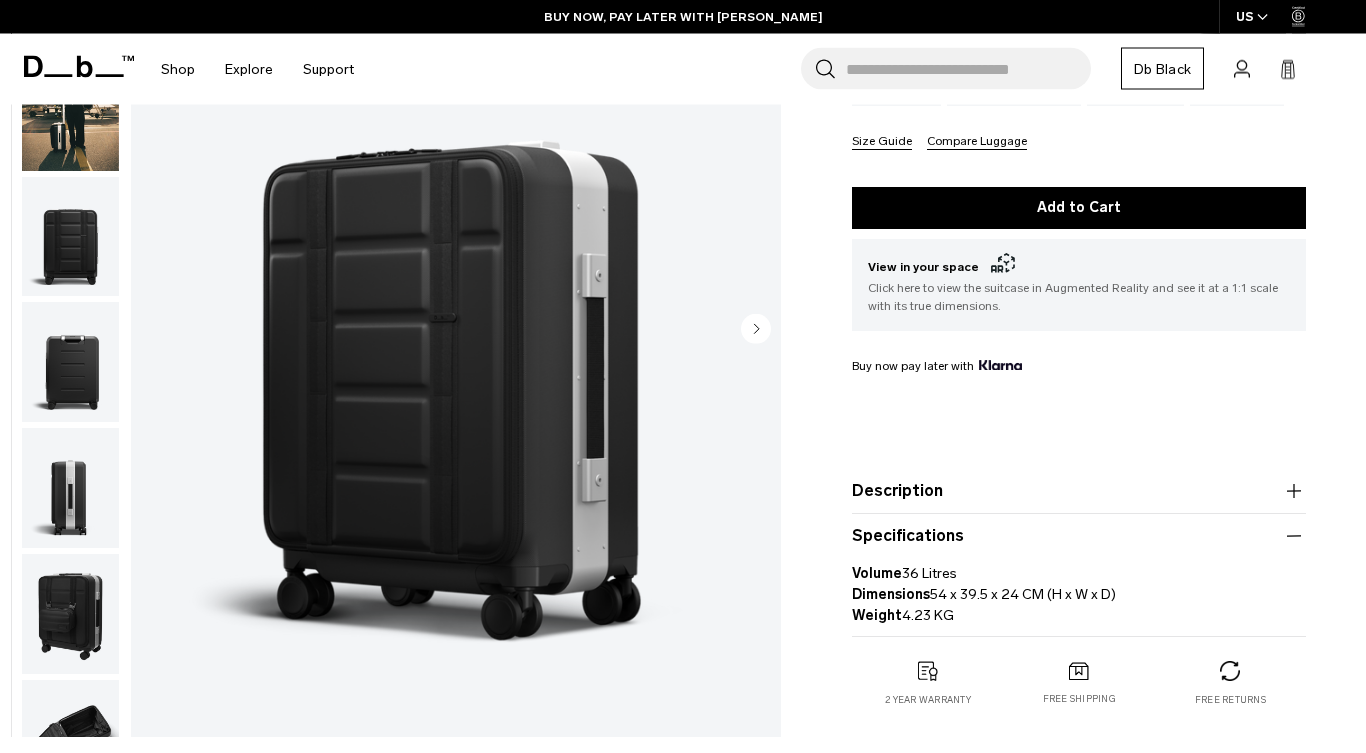 scroll, scrollTop: 366, scrollLeft: 0, axis: vertical 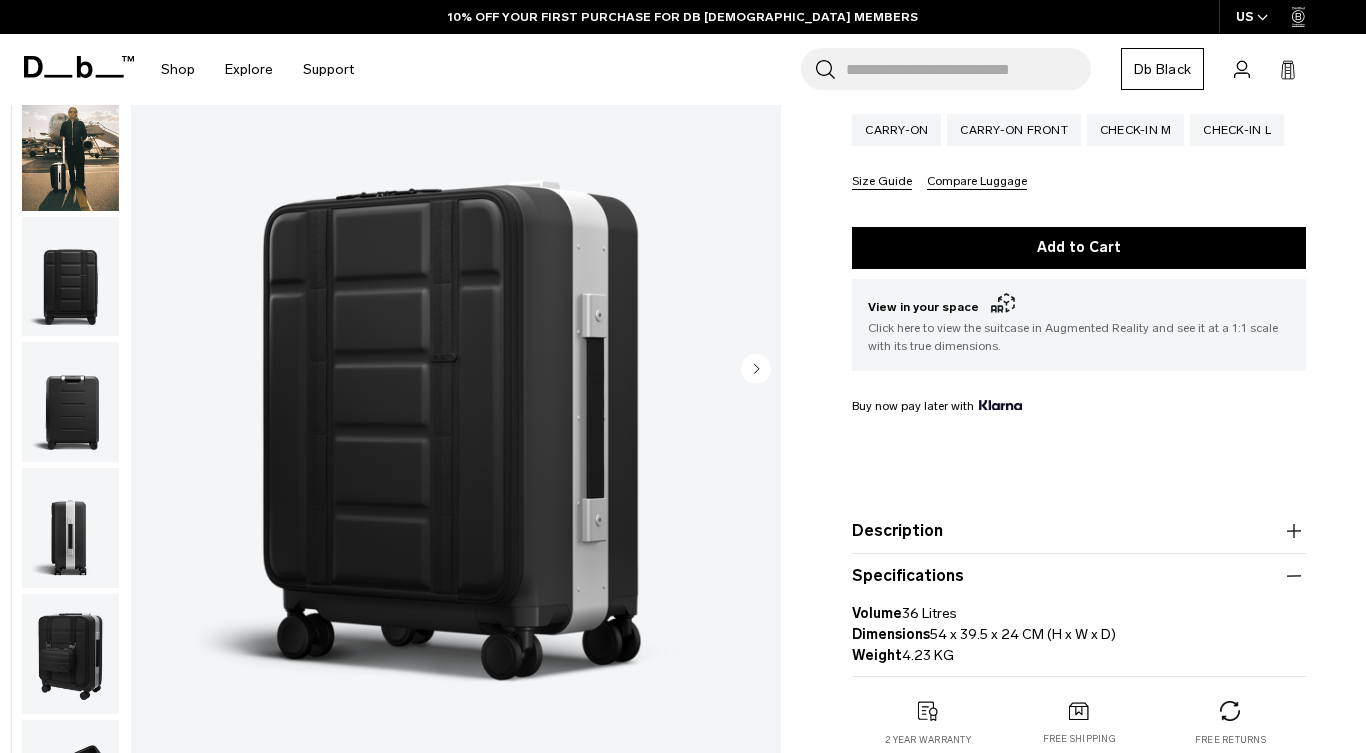 click at bounding box center (70, 276) 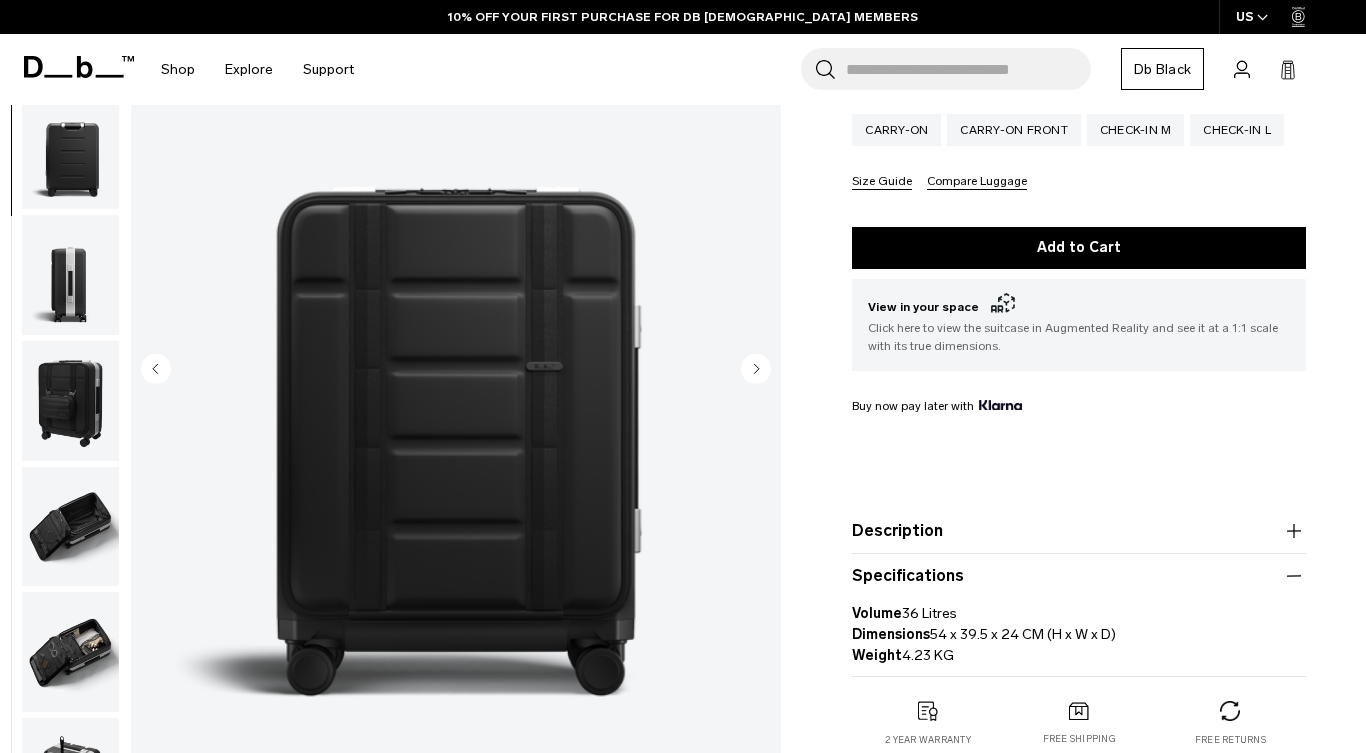 scroll, scrollTop: 254, scrollLeft: 0, axis: vertical 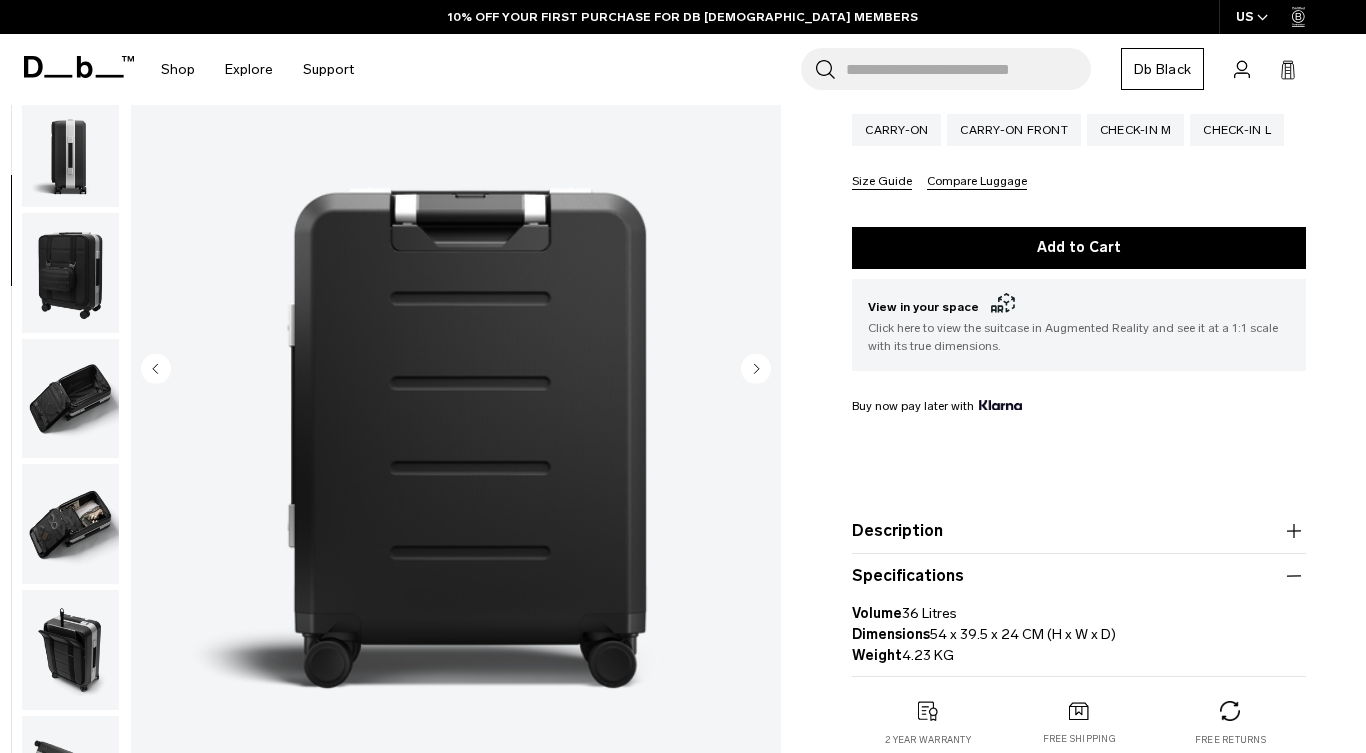 click 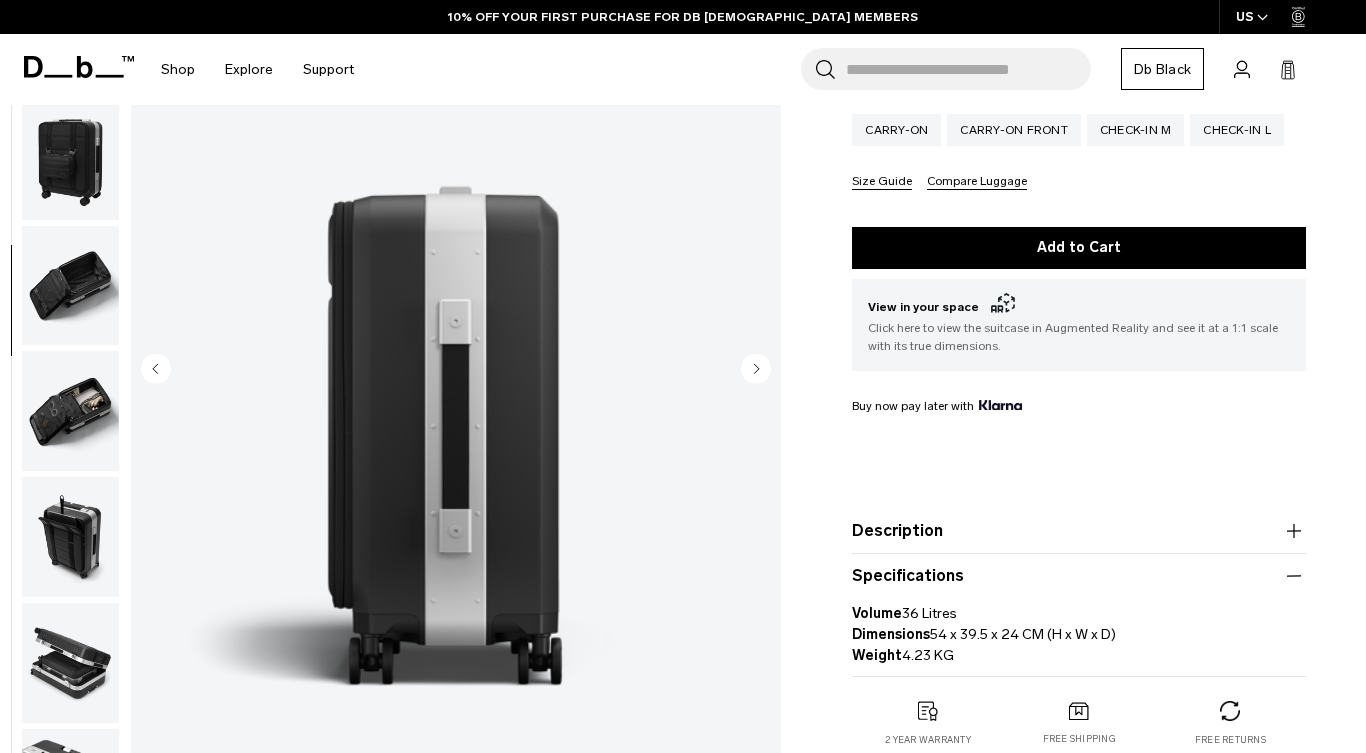 scroll, scrollTop: 509, scrollLeft: 0, axis: vertical 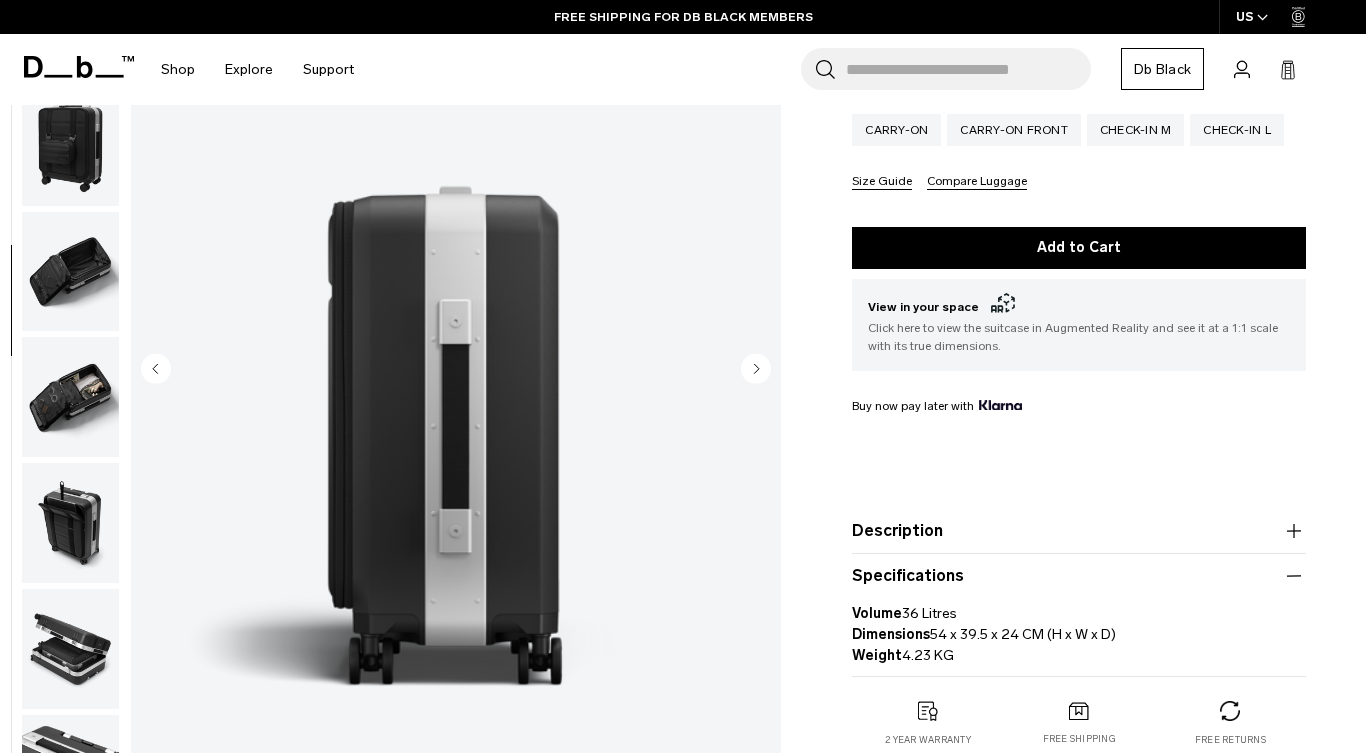 click 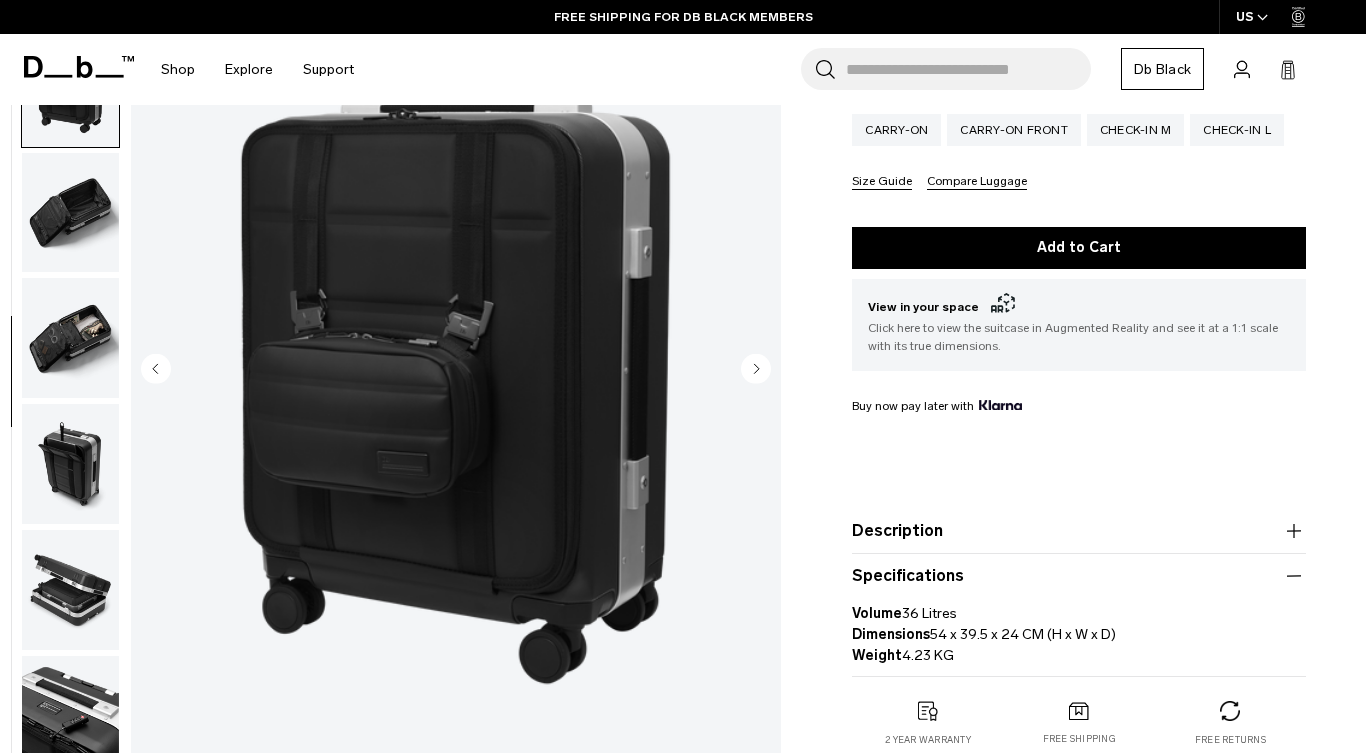 scroll, scrollTop: 584, scrollLeft: 0, axis: vertical 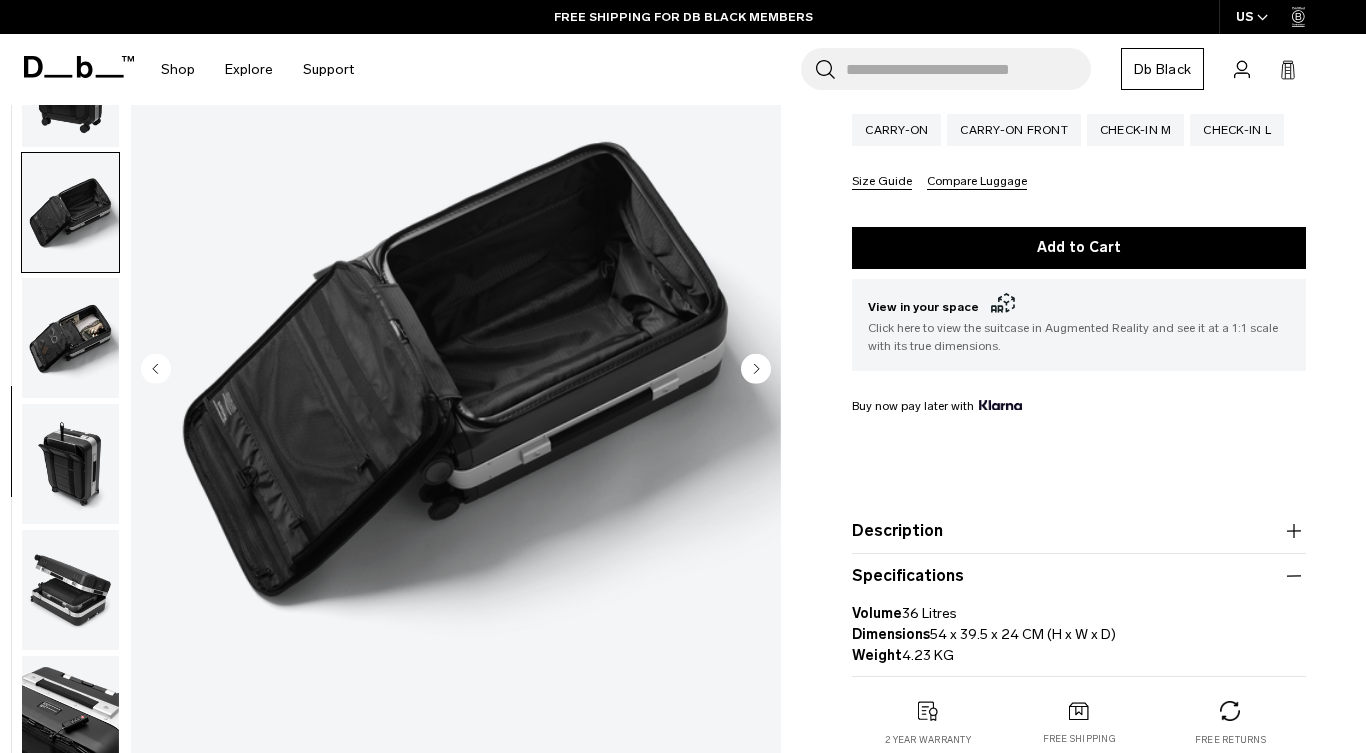 click 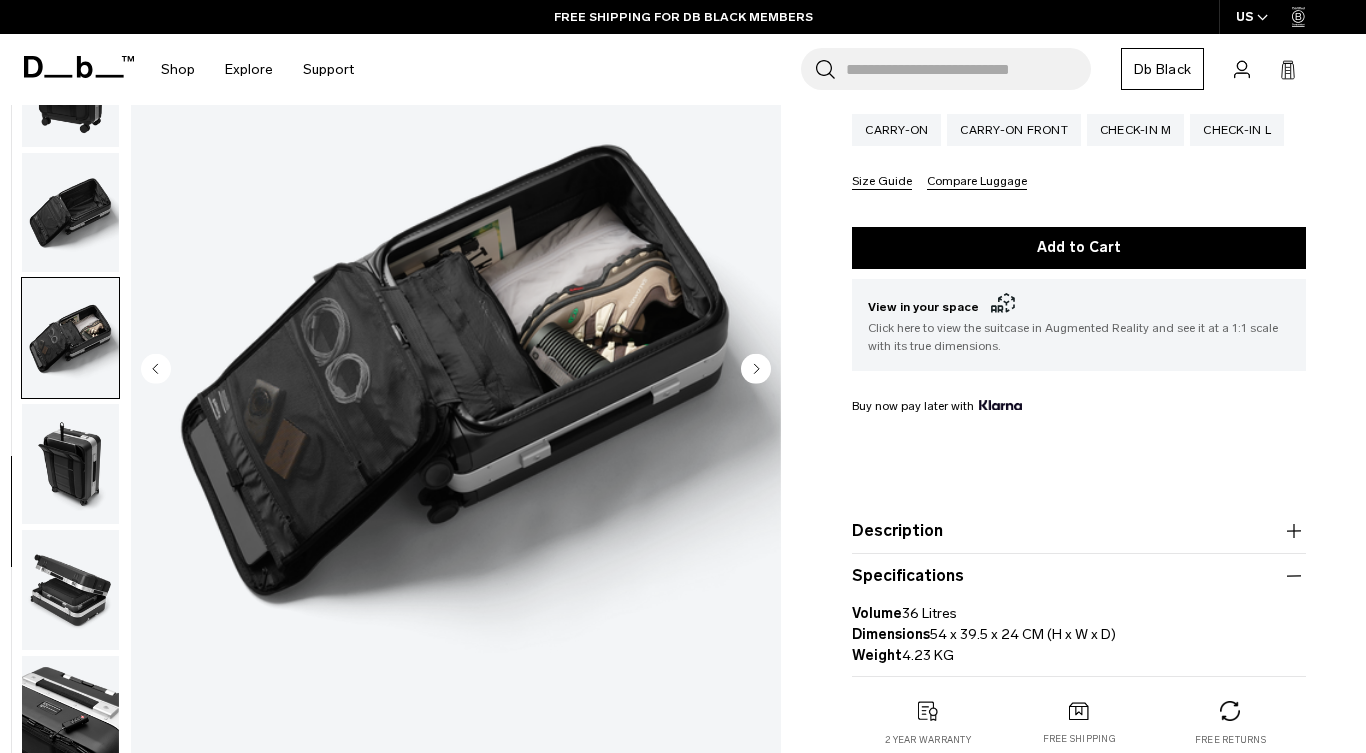 click 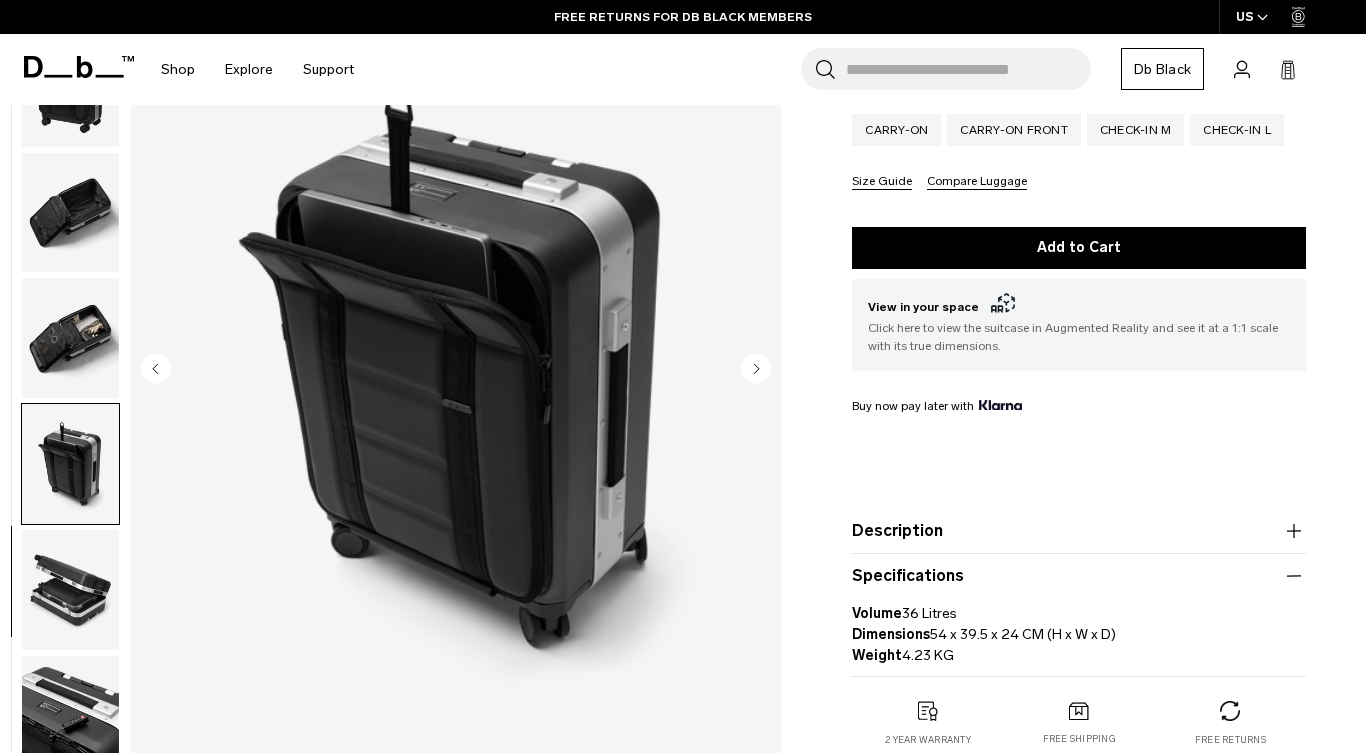 click 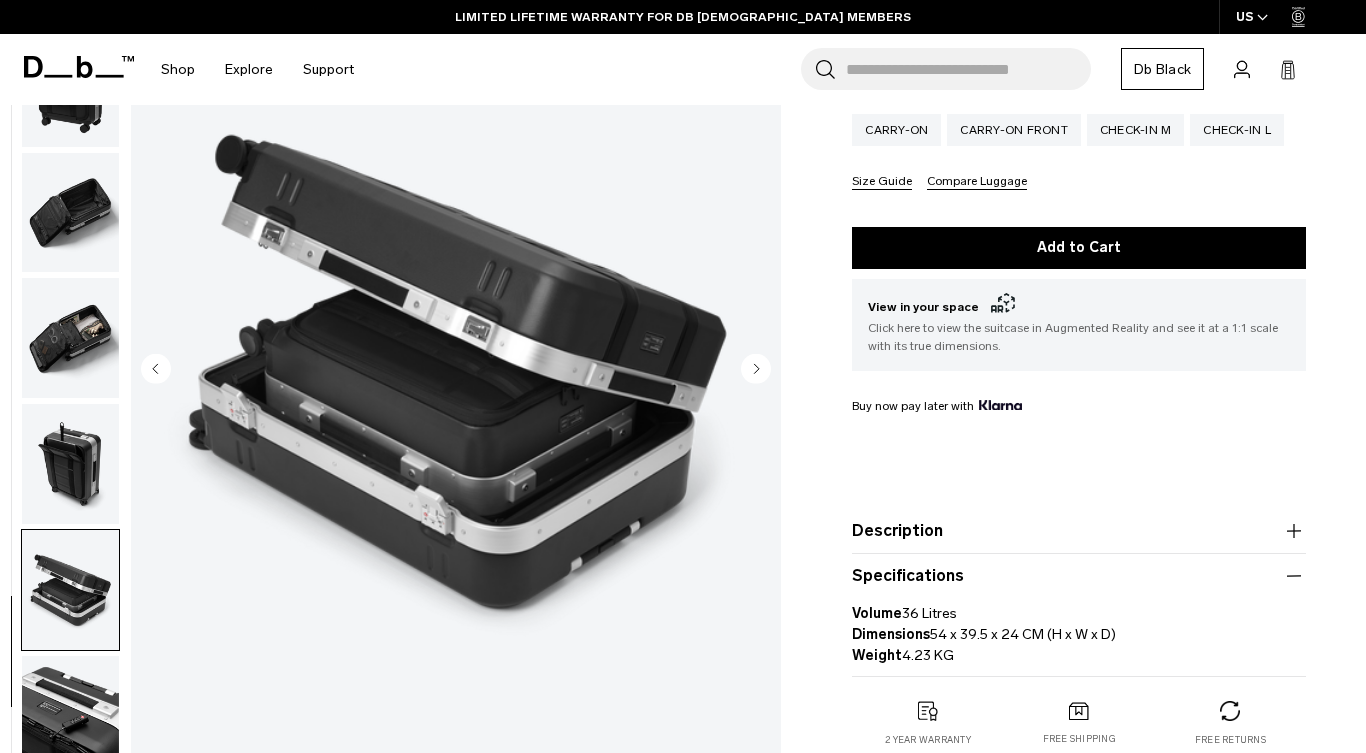 click 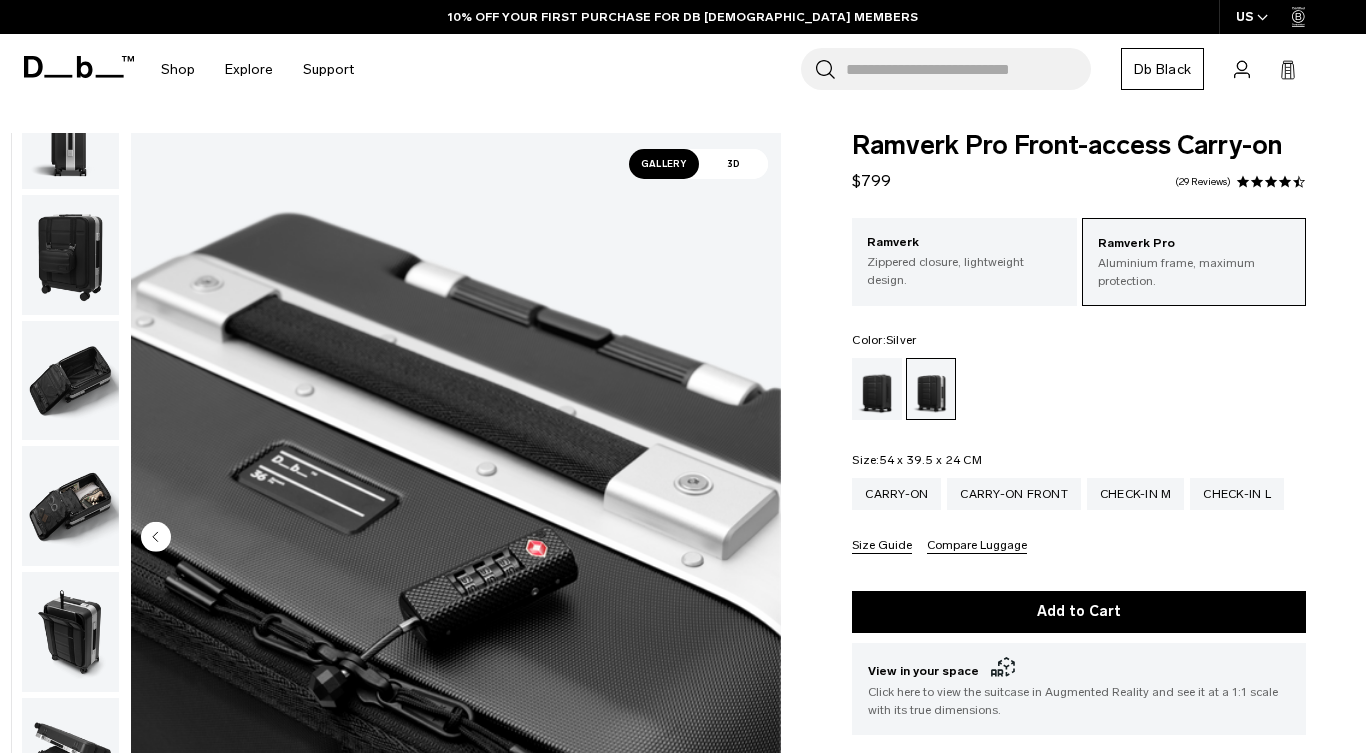 scroll, scrollTop: 0, scrollLeft: 0, axis: both 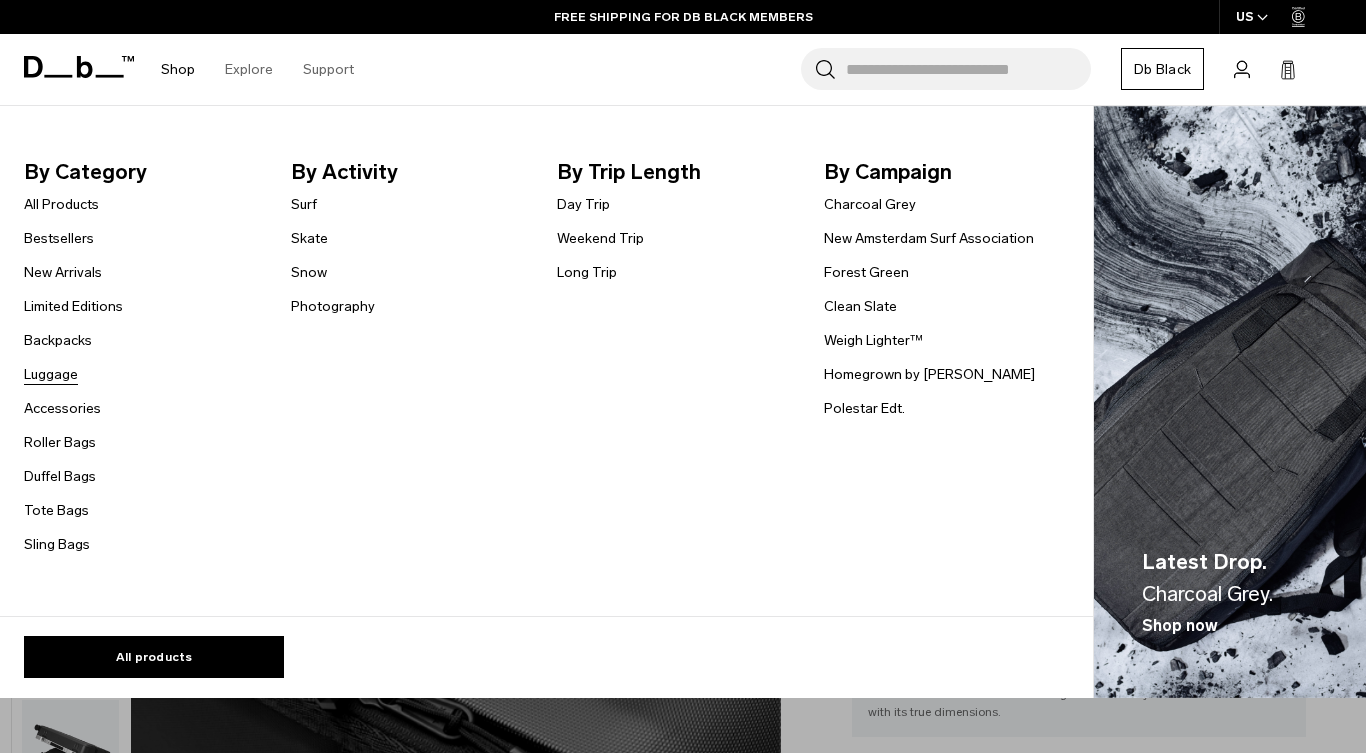 click on "Luggage" at bounding box center [51, 374] 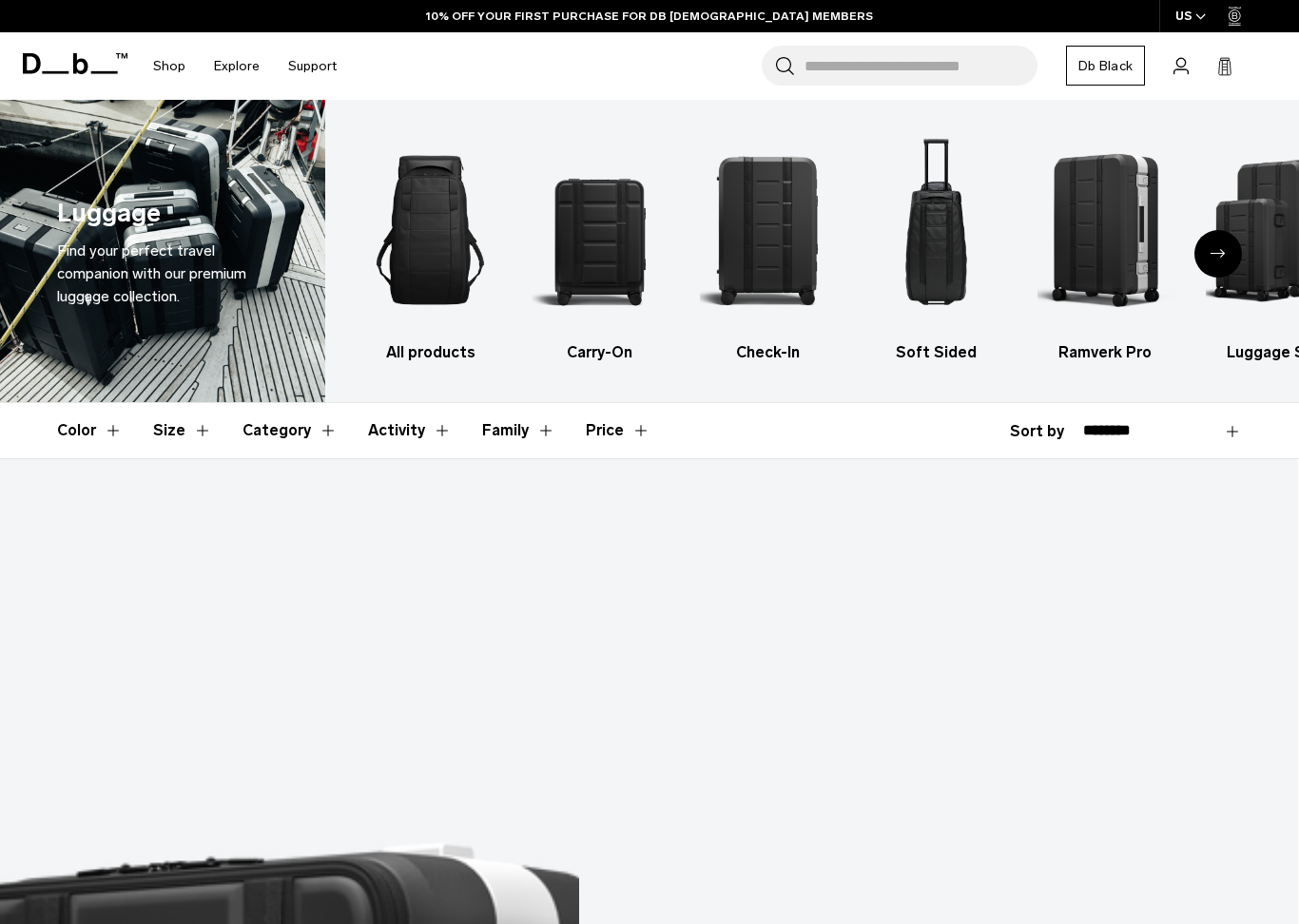 scroll, scrollTop: 286, scrollLeft: 0, axis: vertical 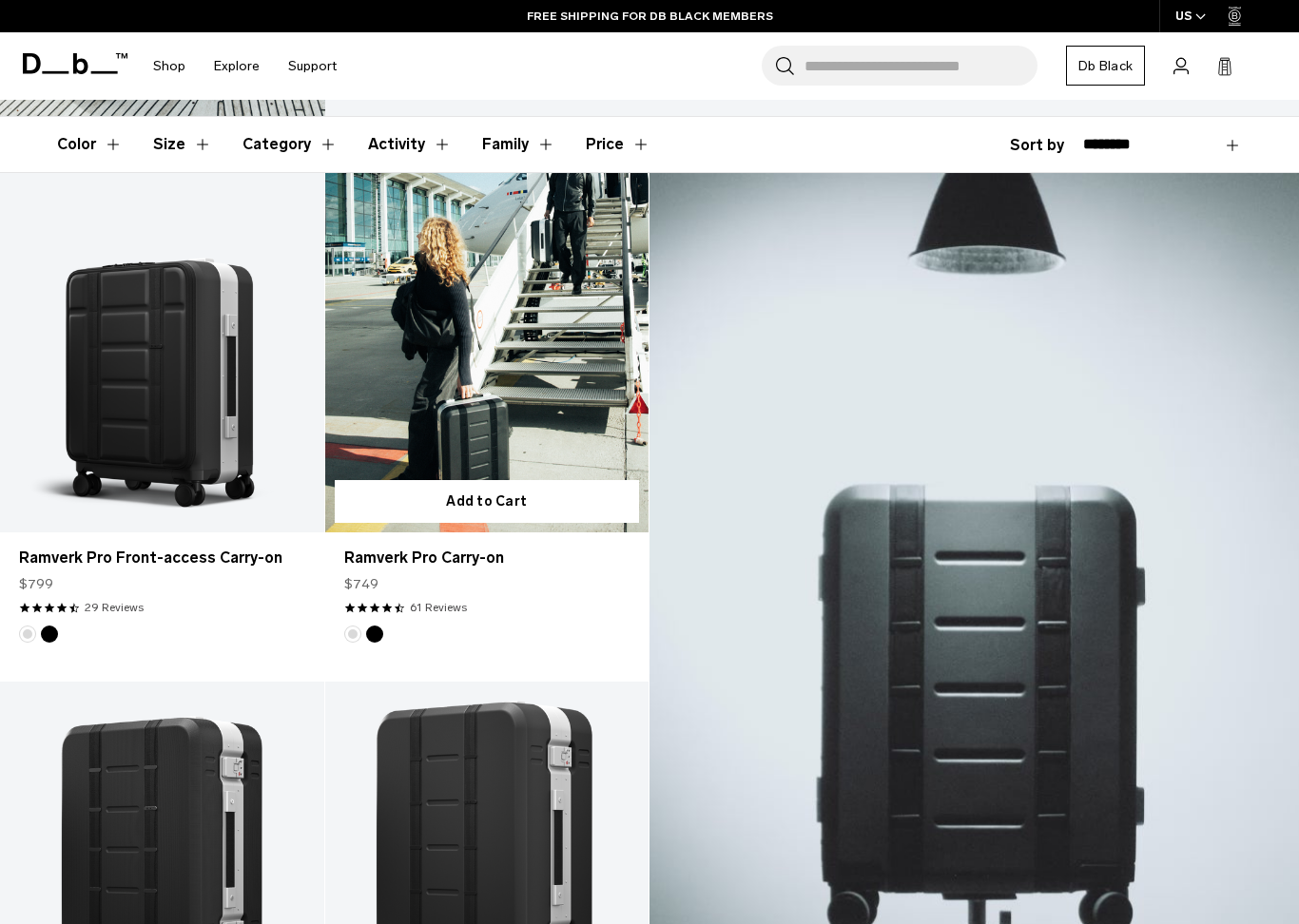 click at bounding box center [487, 353] 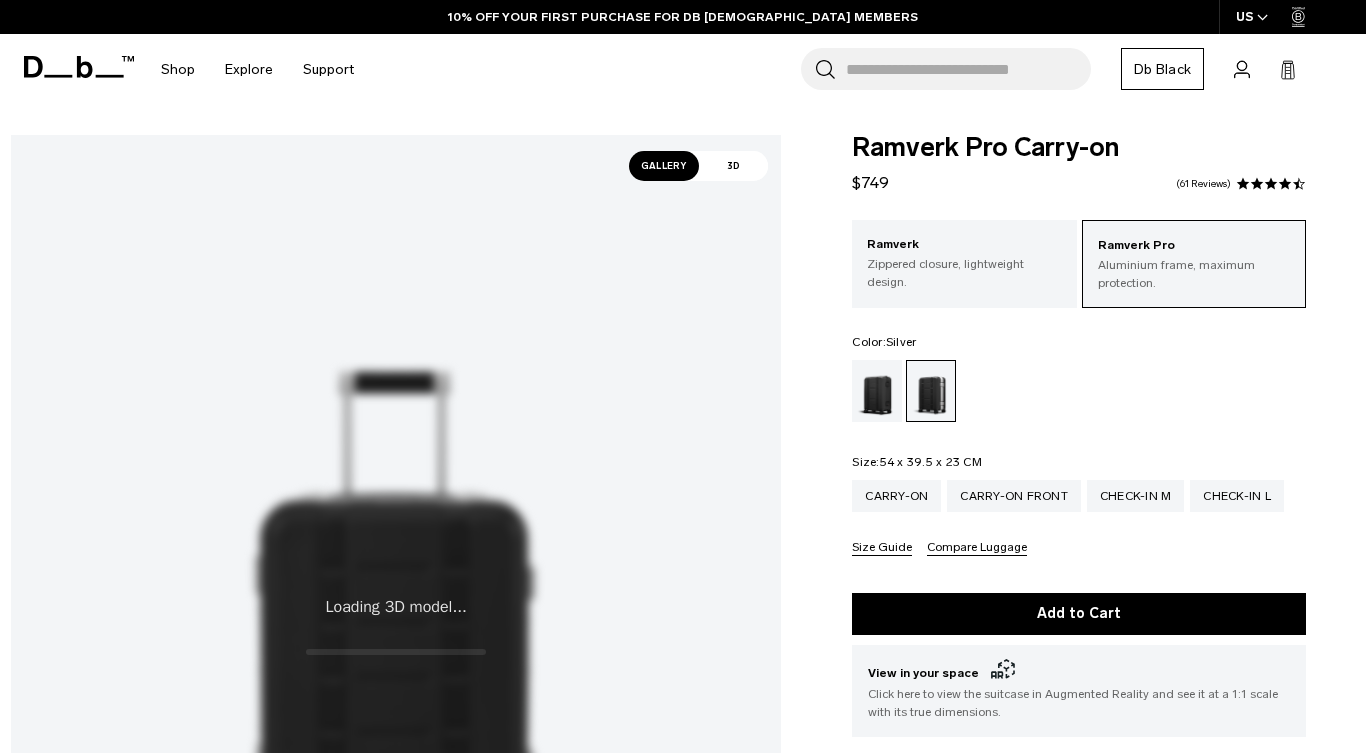 scroll, scrollTop: 0, scrollLeft: 0, axis: both 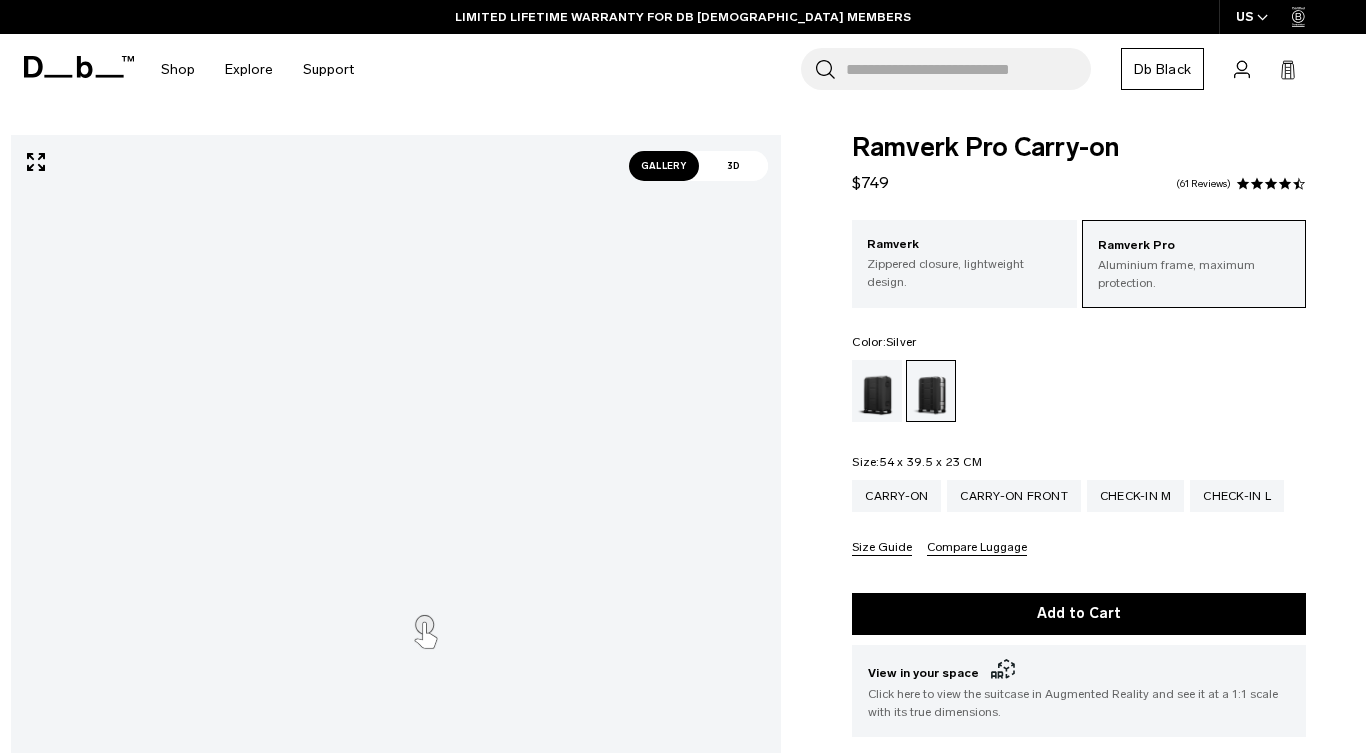 click on "Gallery" at bounding box center [664, 166] 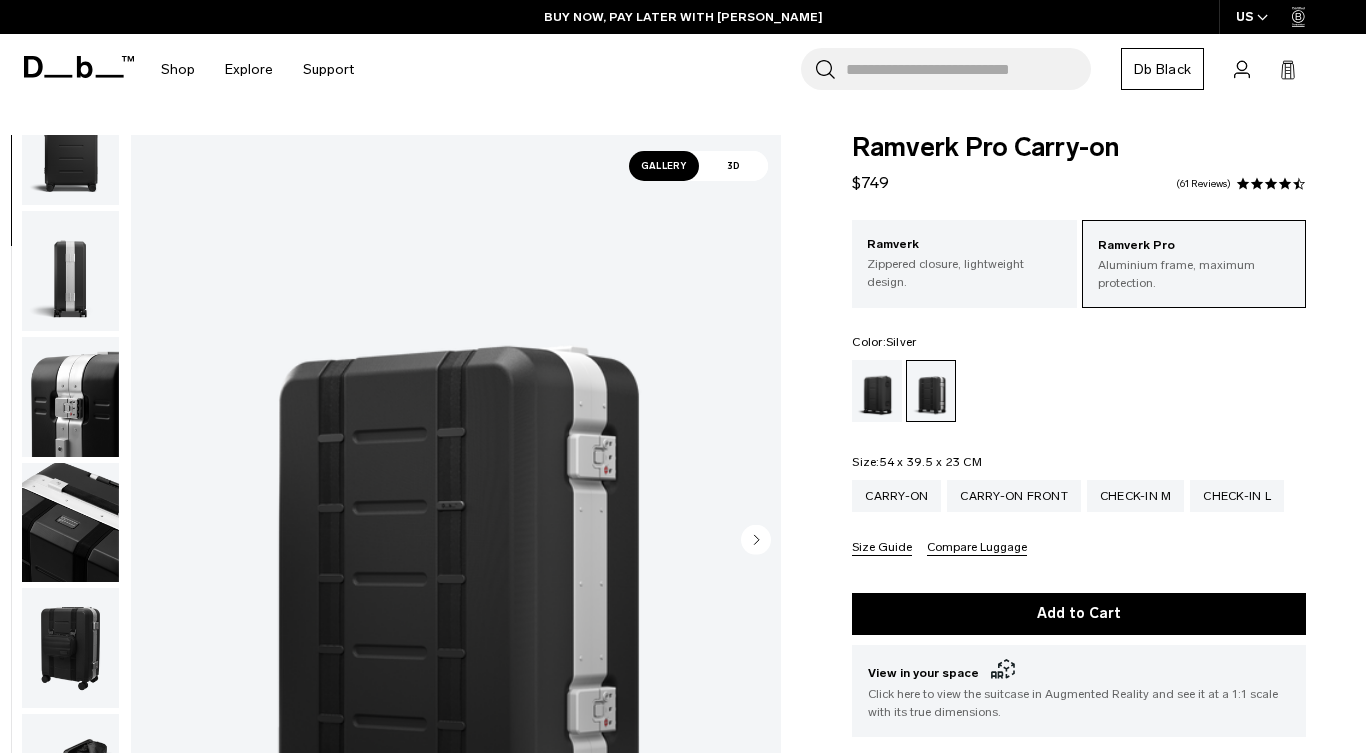 scroll, scrollTop: 432, scrollLeft: 0, axis: vertical 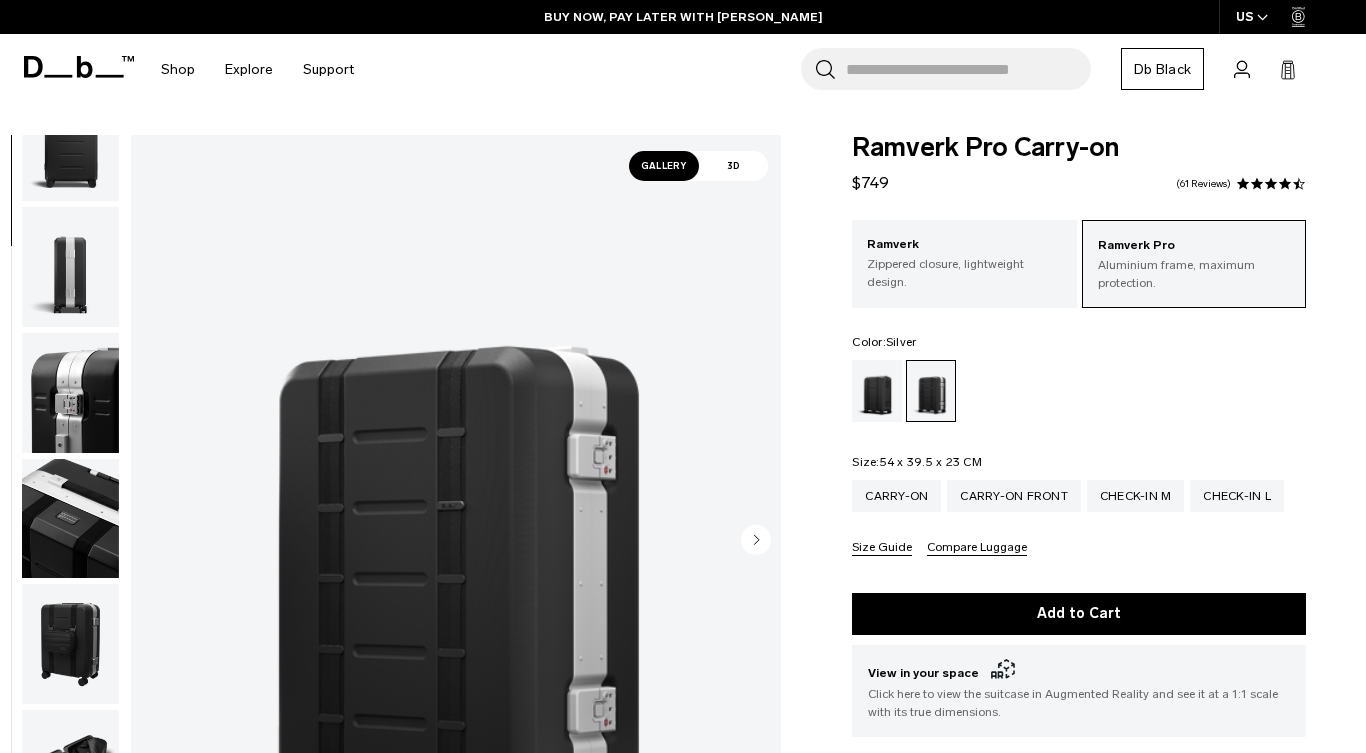 click at bounding box center (70, 267) 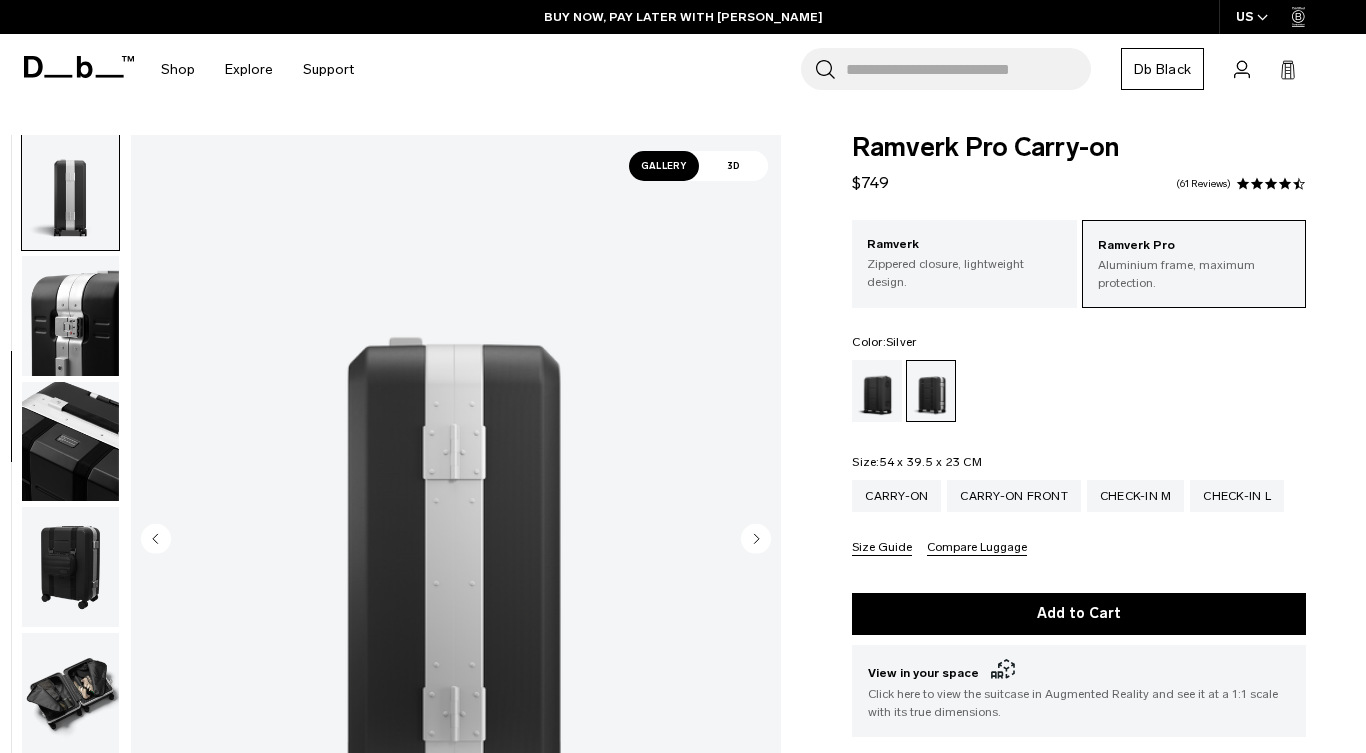 scroll, scrollTop: 509, scrollLeft: 0, axis: vertical 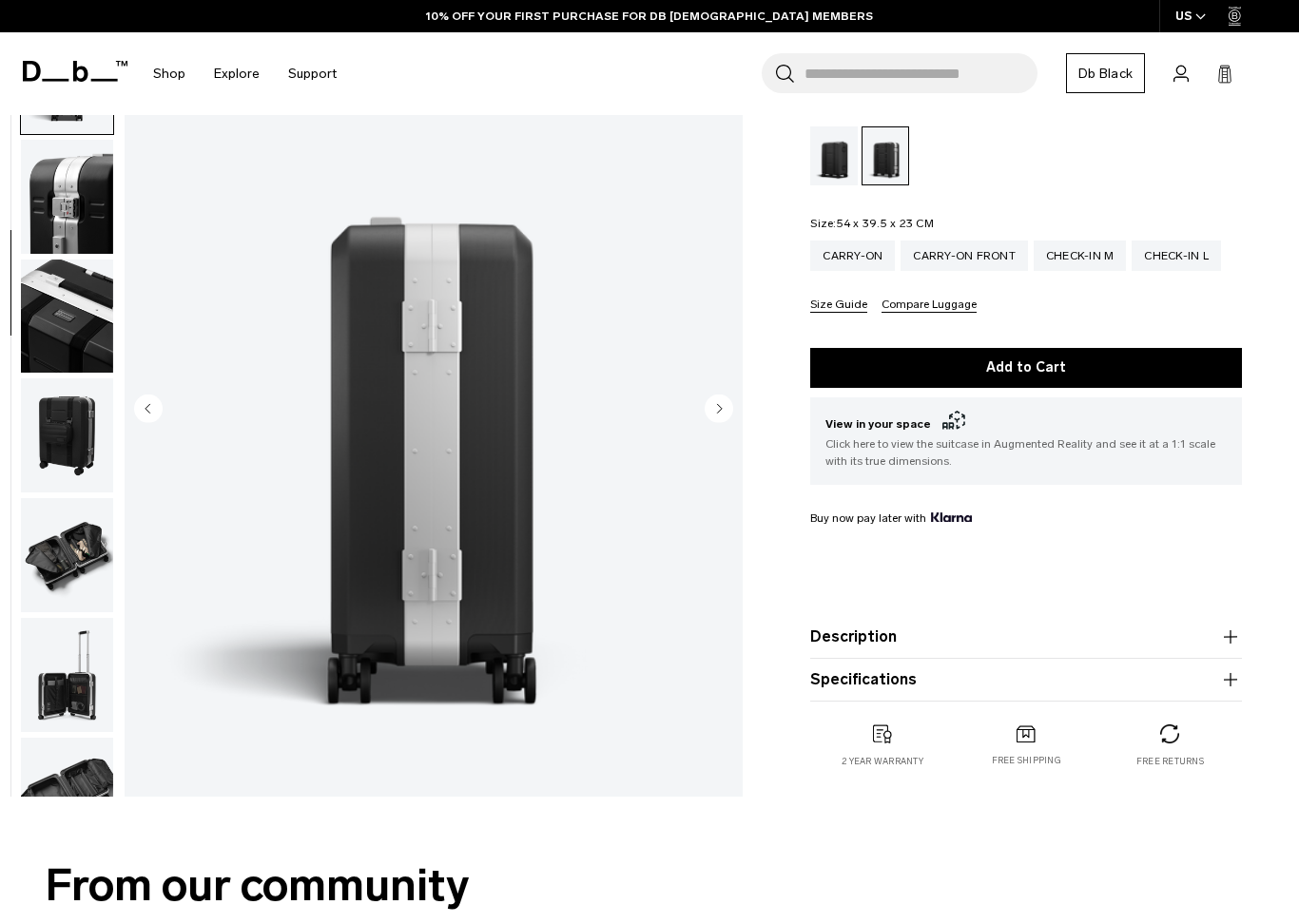 click at bounding box center [67, 197] 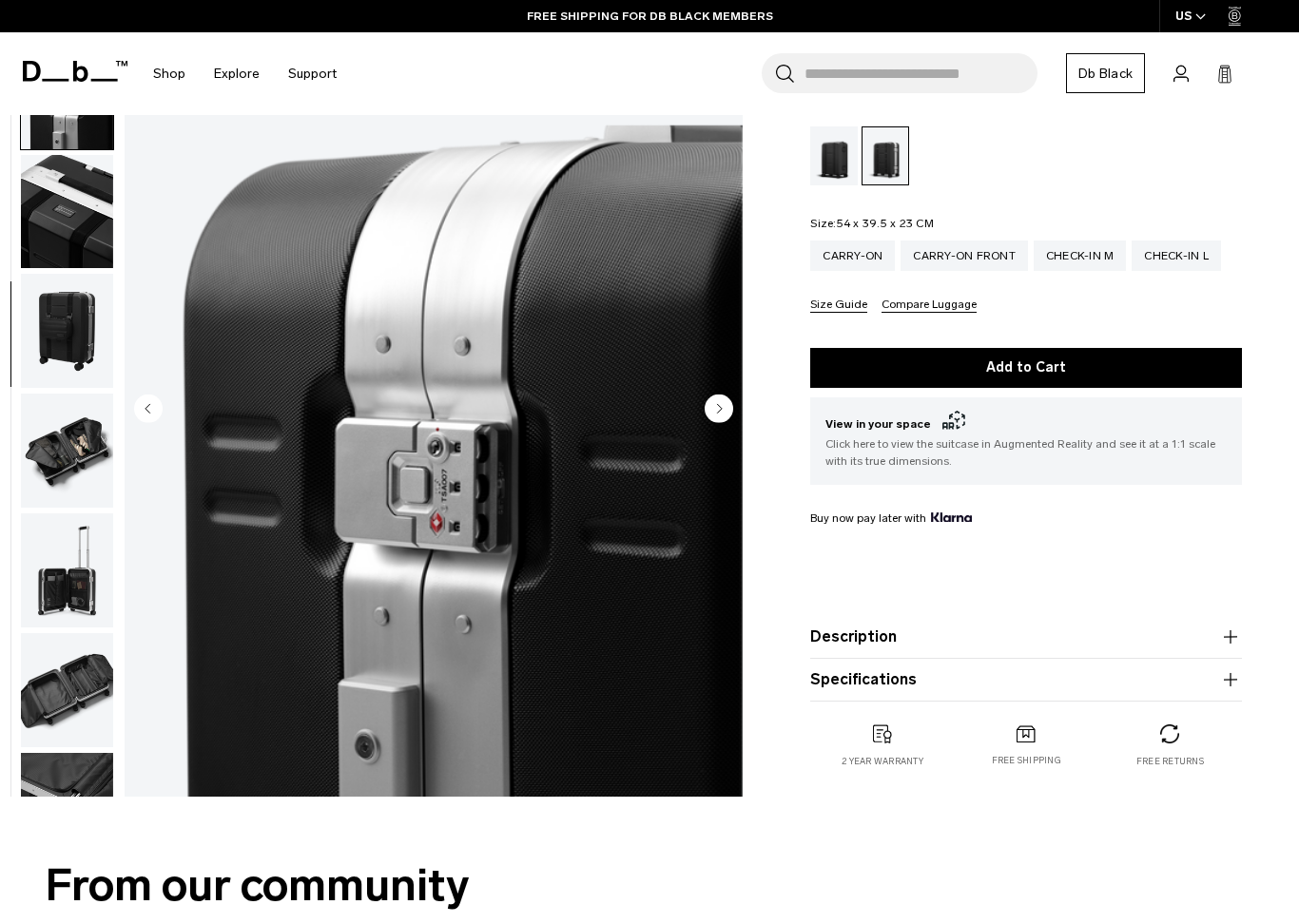 scroll, scrollTop: 605, scrollLeft: 0, axis: vertical 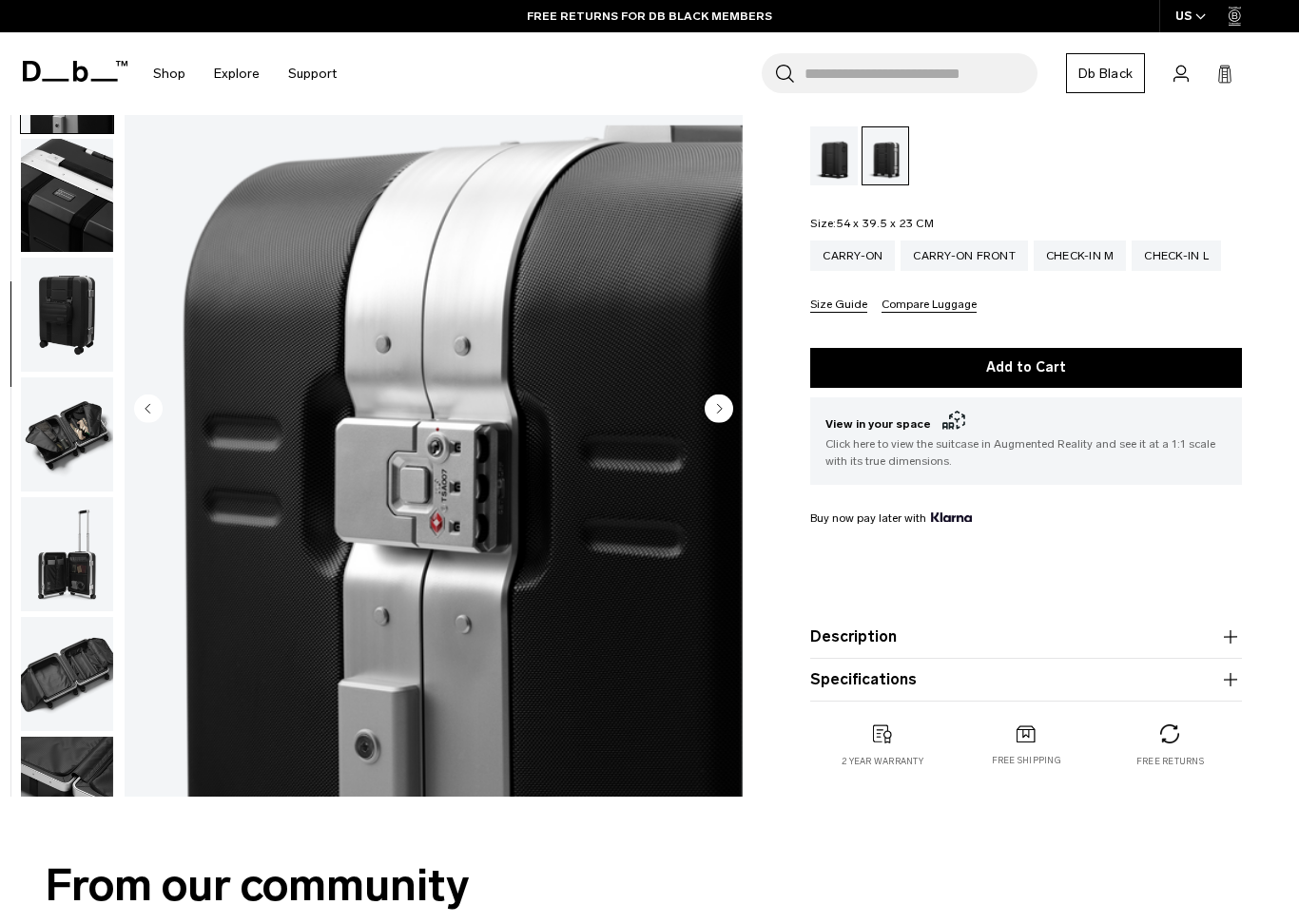click at bounding box center [67, 315] 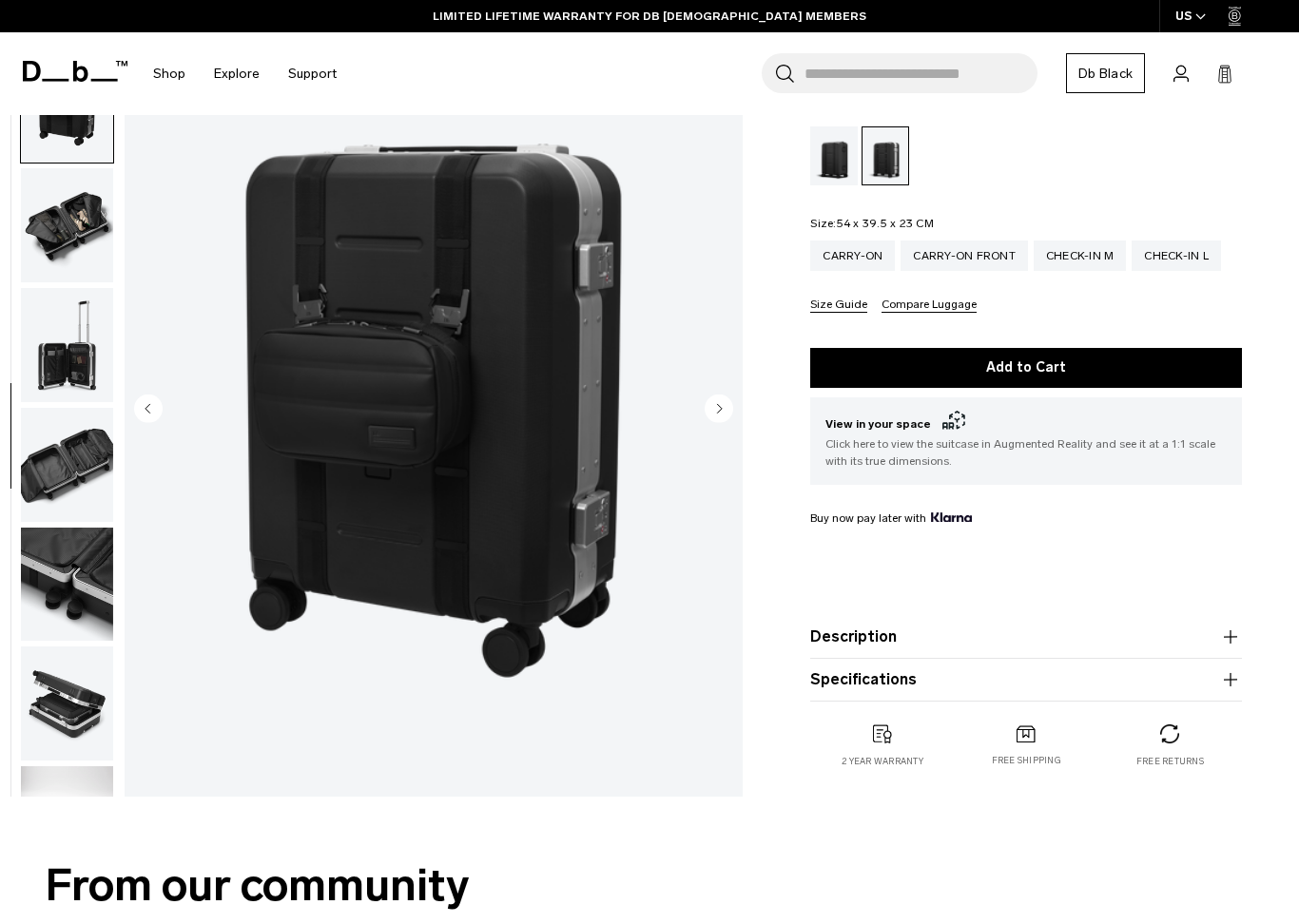 scroll, scrollTop: 847, scrollLeft: 0, axis: vertical 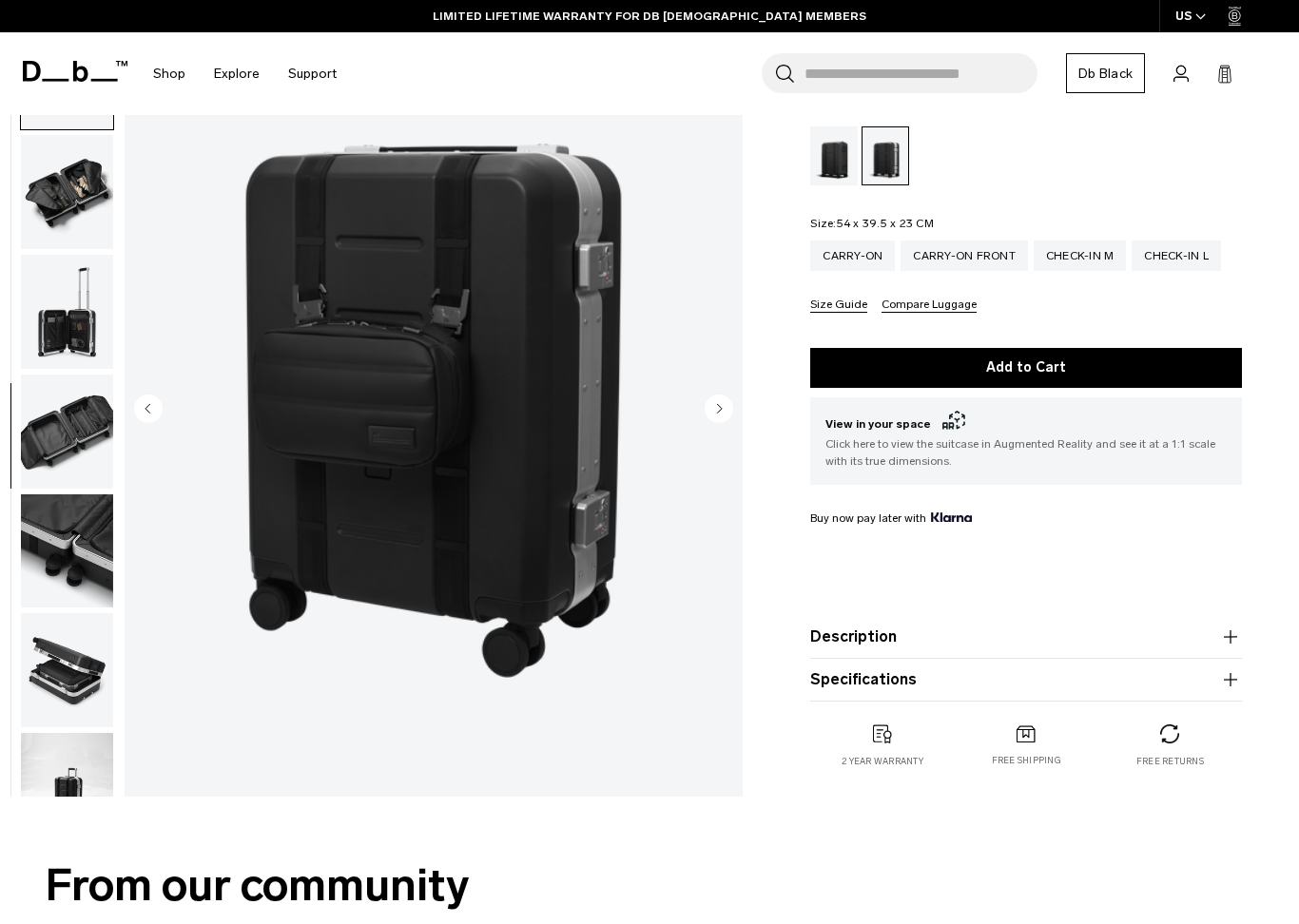 click at bounding box center [67, 192] 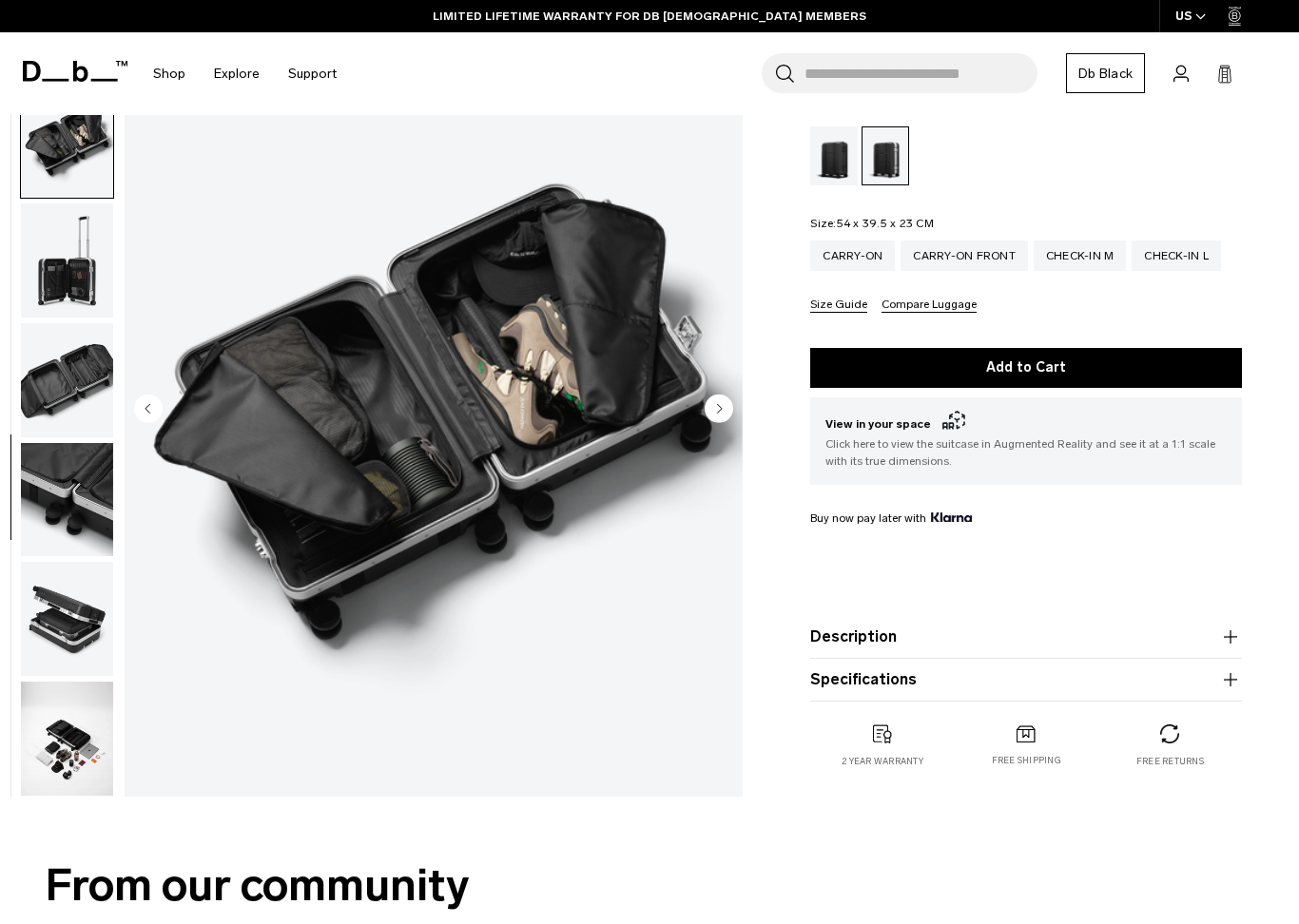 scroll, scrollTop: 917, scrollLeft: 0, axis: vertical 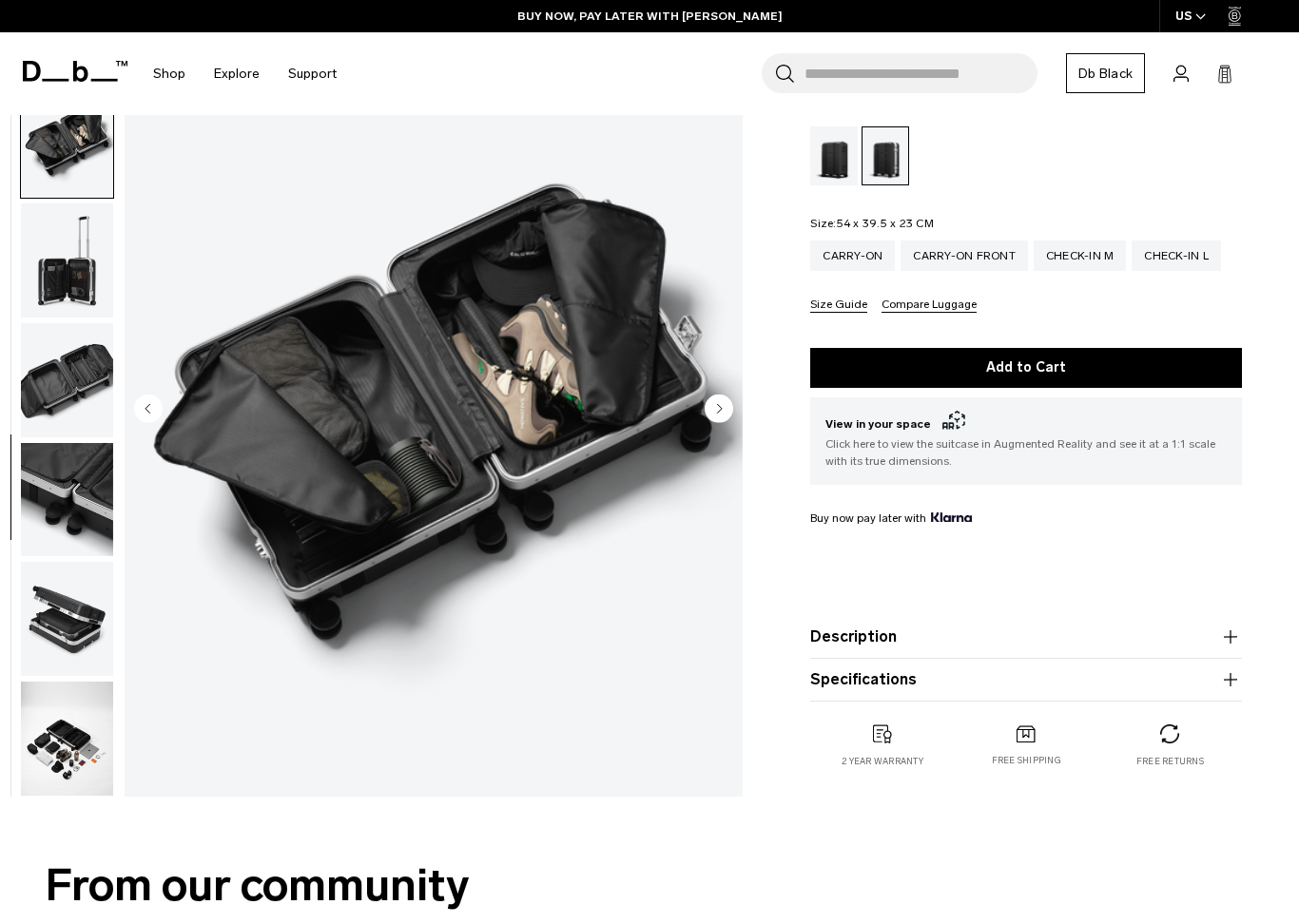 click at bounding box center (67, 260) 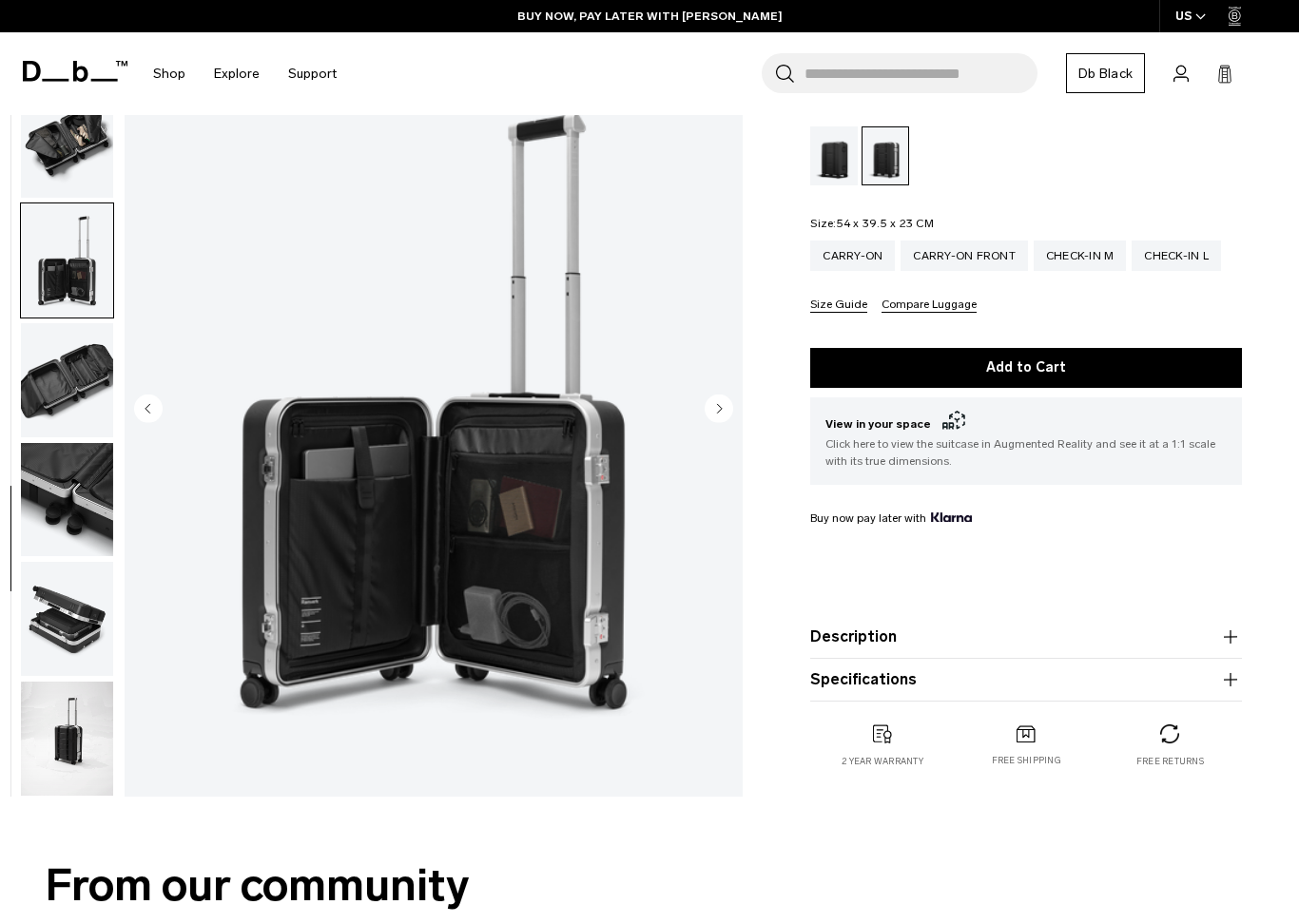 click at bounding box center [67, 380] 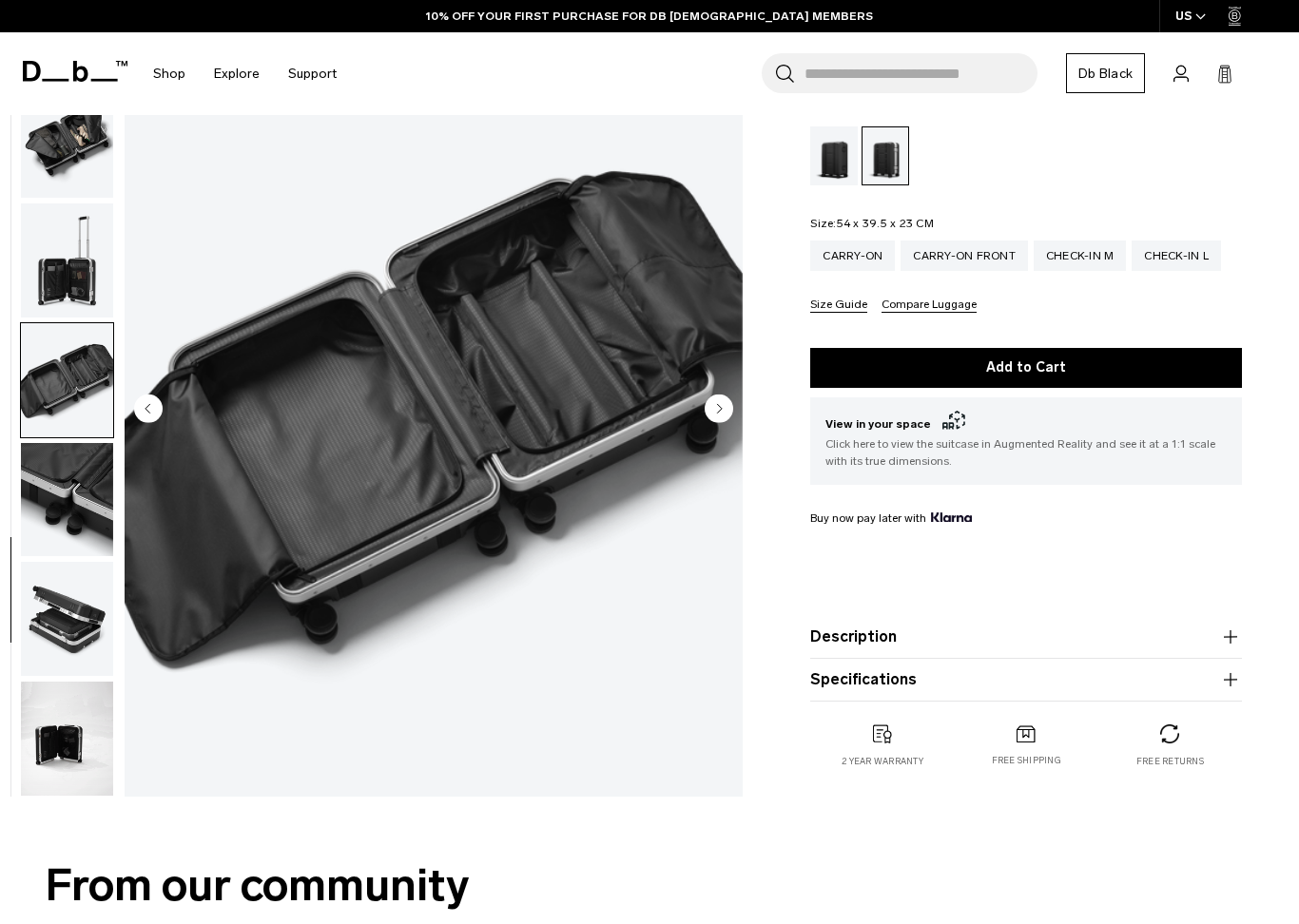 click at bounding box center (67, 499) 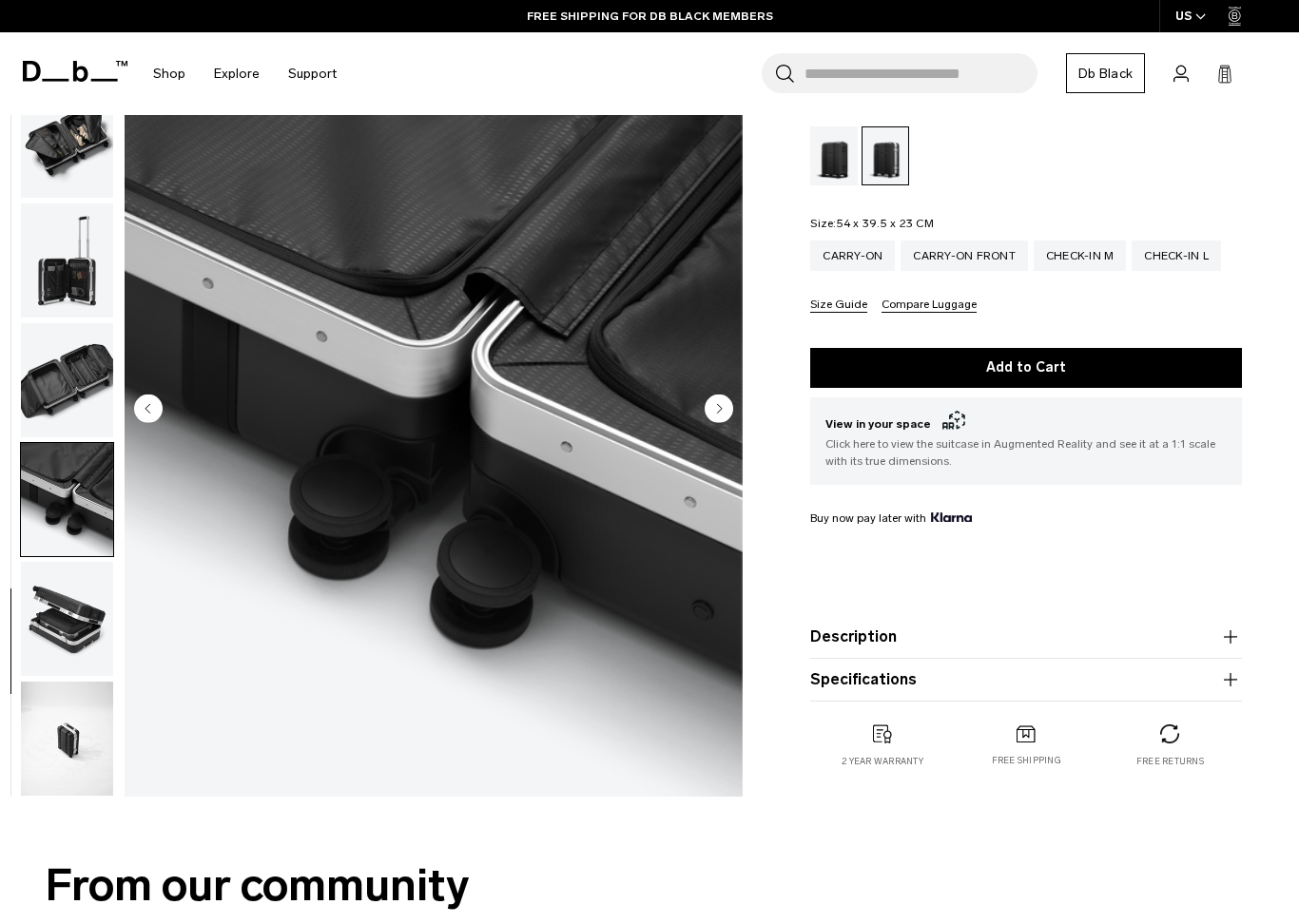 click at bounding box center [67, 619] 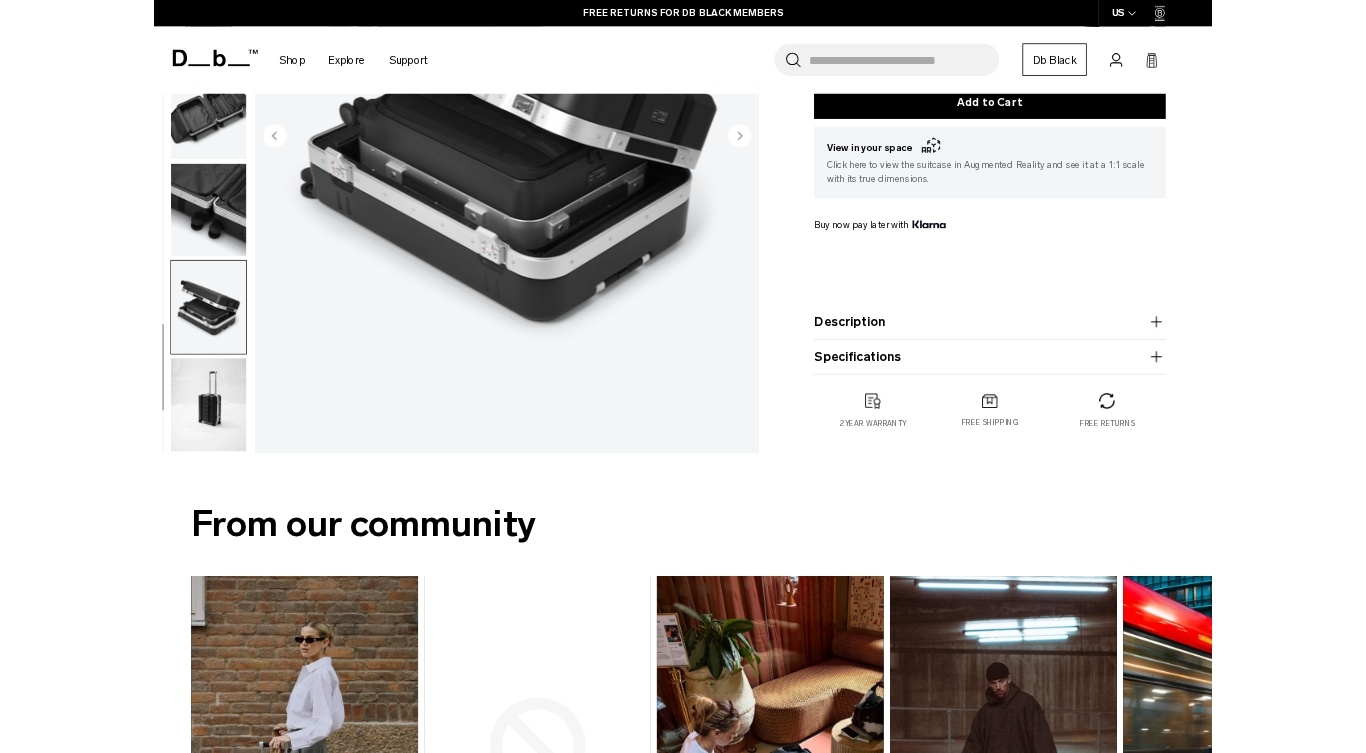 scroll, scrollTop: 395, scrollLeft: 0, axis: vertical 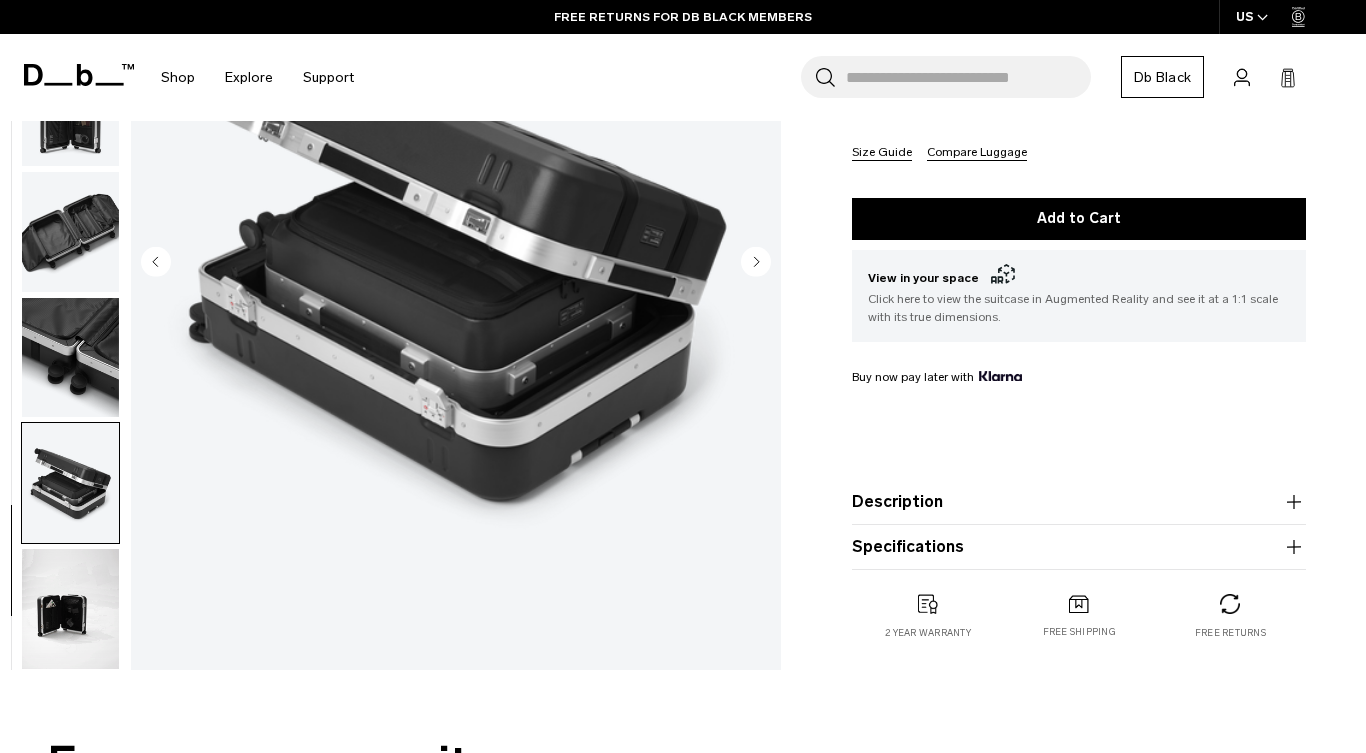 click at bounding box center (70, 609) 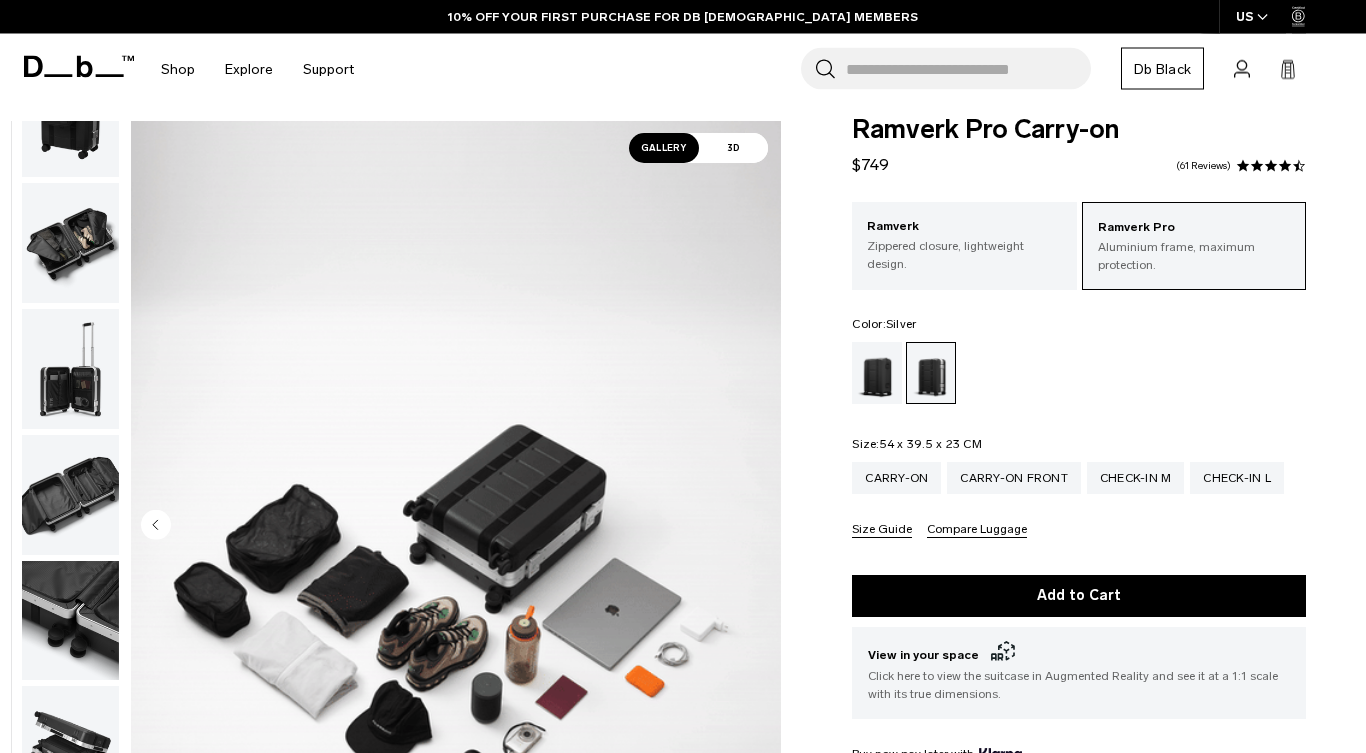 scroll, scrollTop: 0, scrollLeft: 0, axis: both 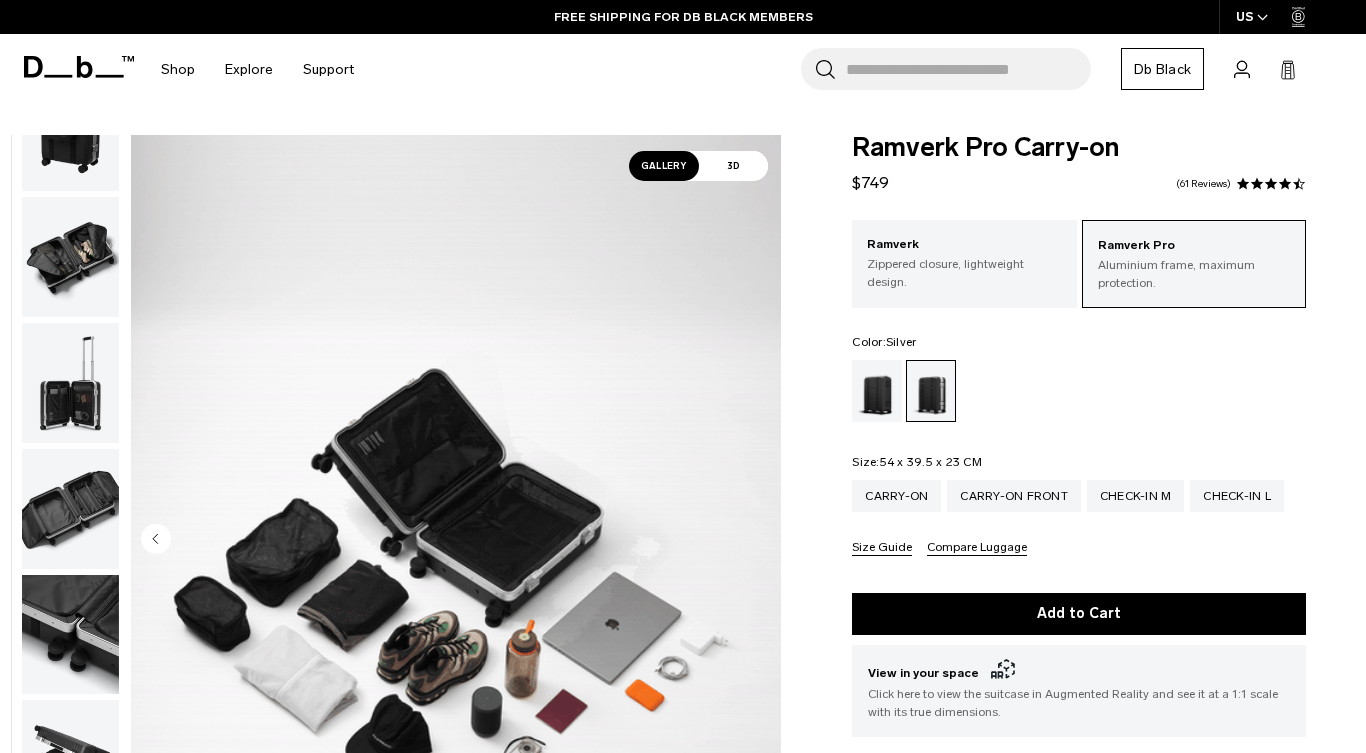 click at bounding box center (1271, 184) 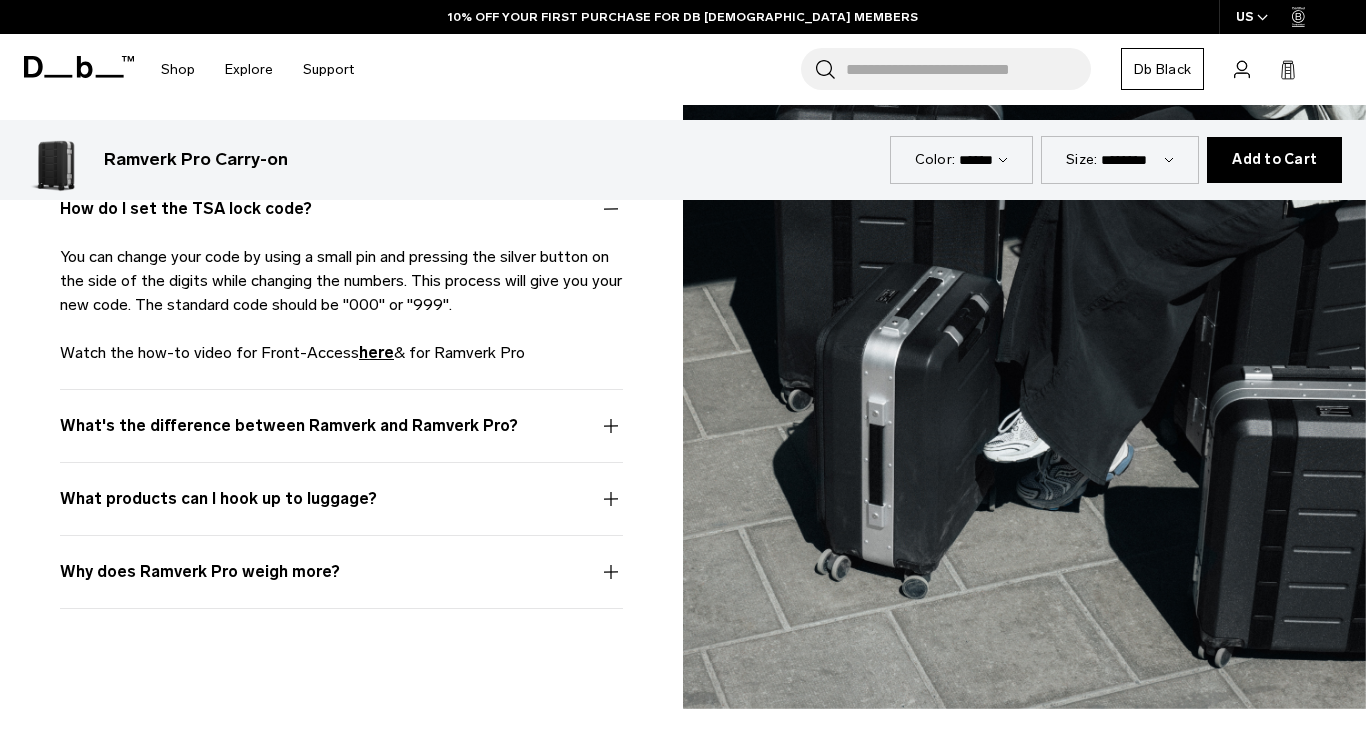 scroll, scrollTop: 5623, scrollLeft: 0, axis: vertical 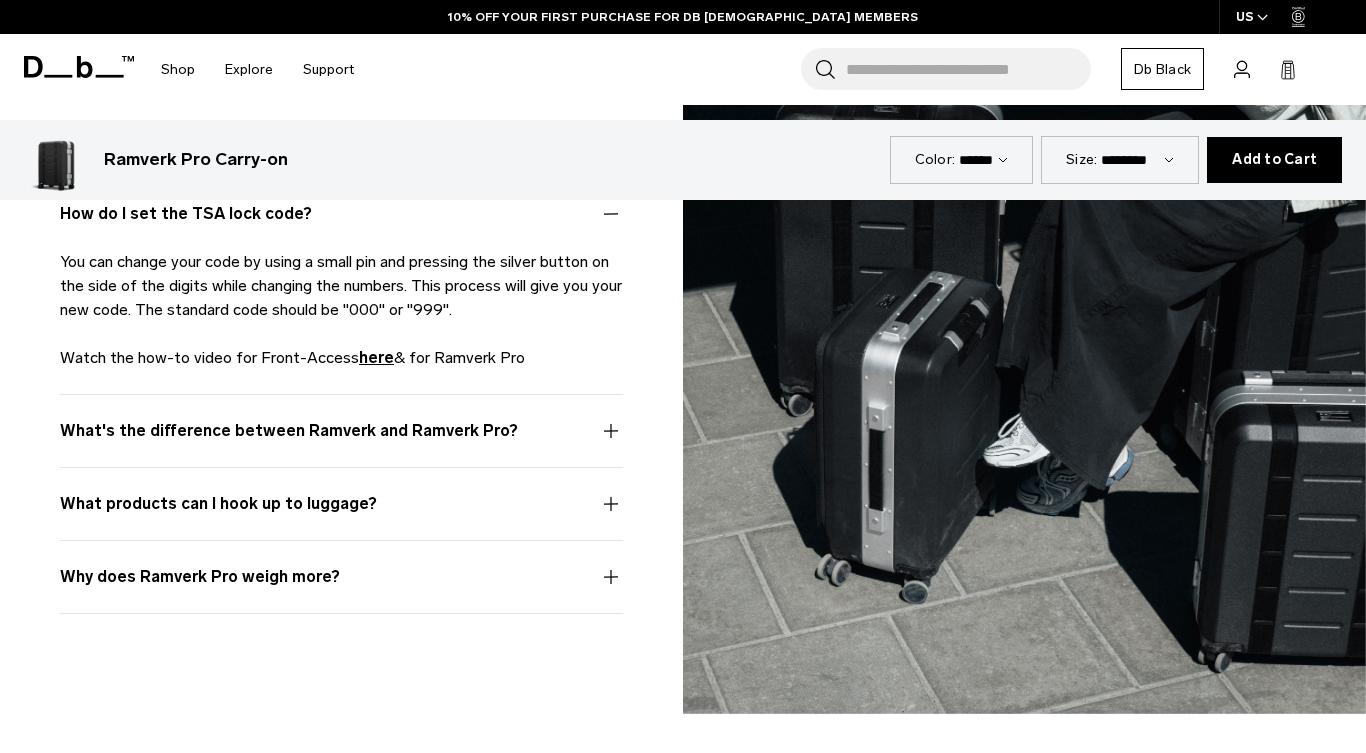 click on "Why does Ramverk Pro weigh more?" at bounding box center [341, 589] 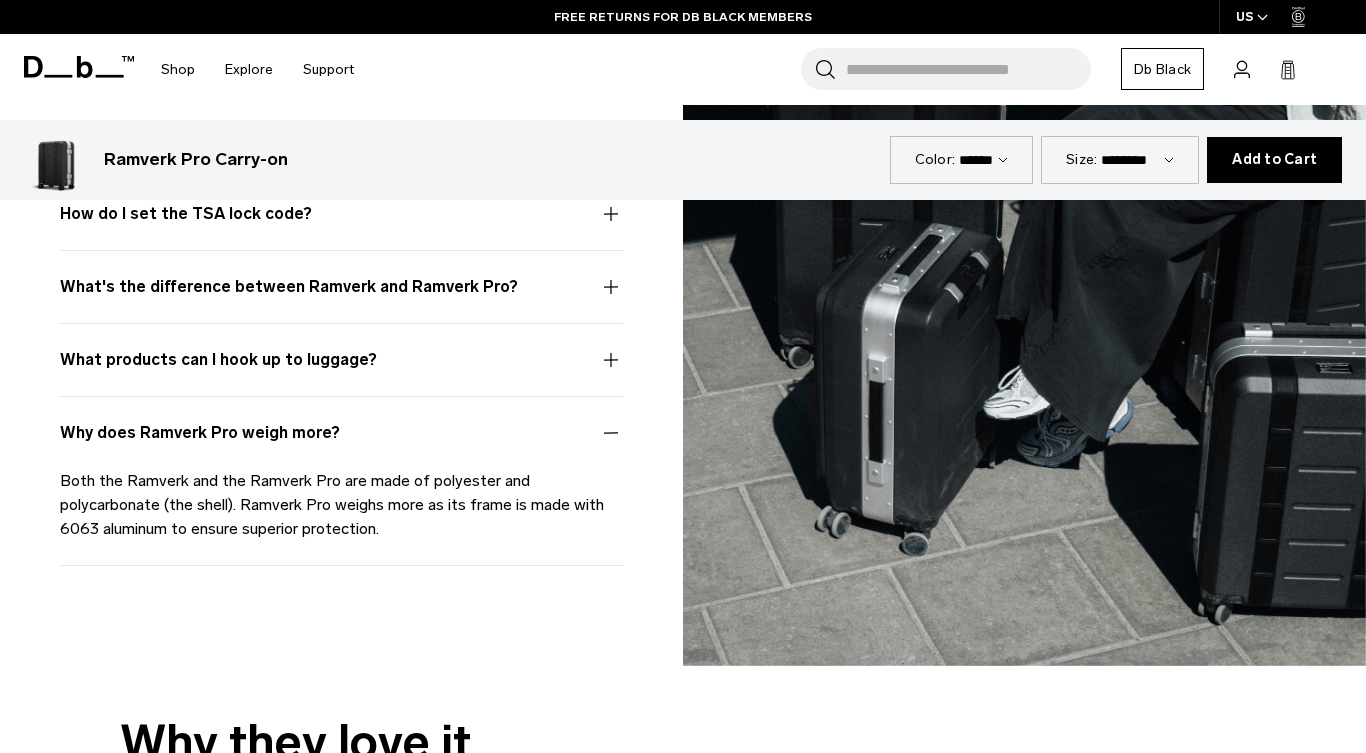 click on "What products can I hook up to luggage?" at bounding box center (341, 372) 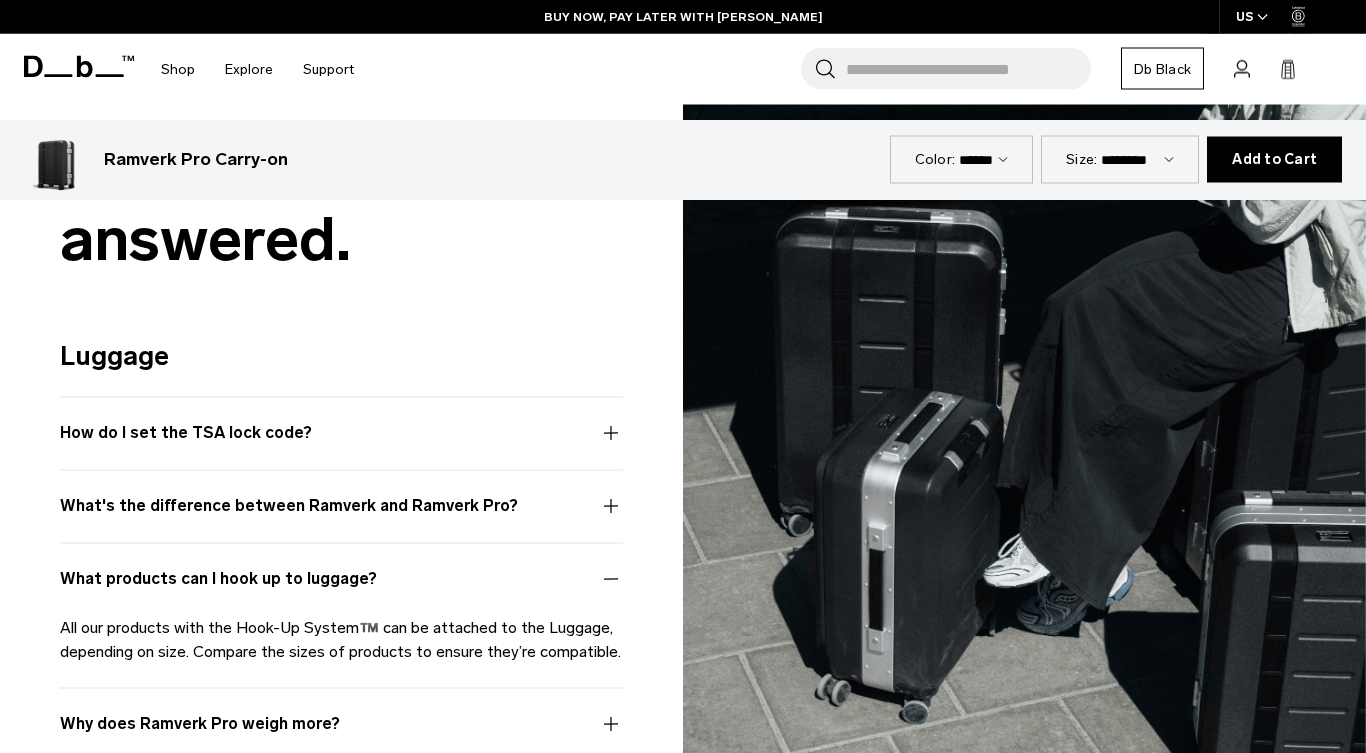 scroll, scrollTop: 5397, scrollLeft: 0, axis: vertical 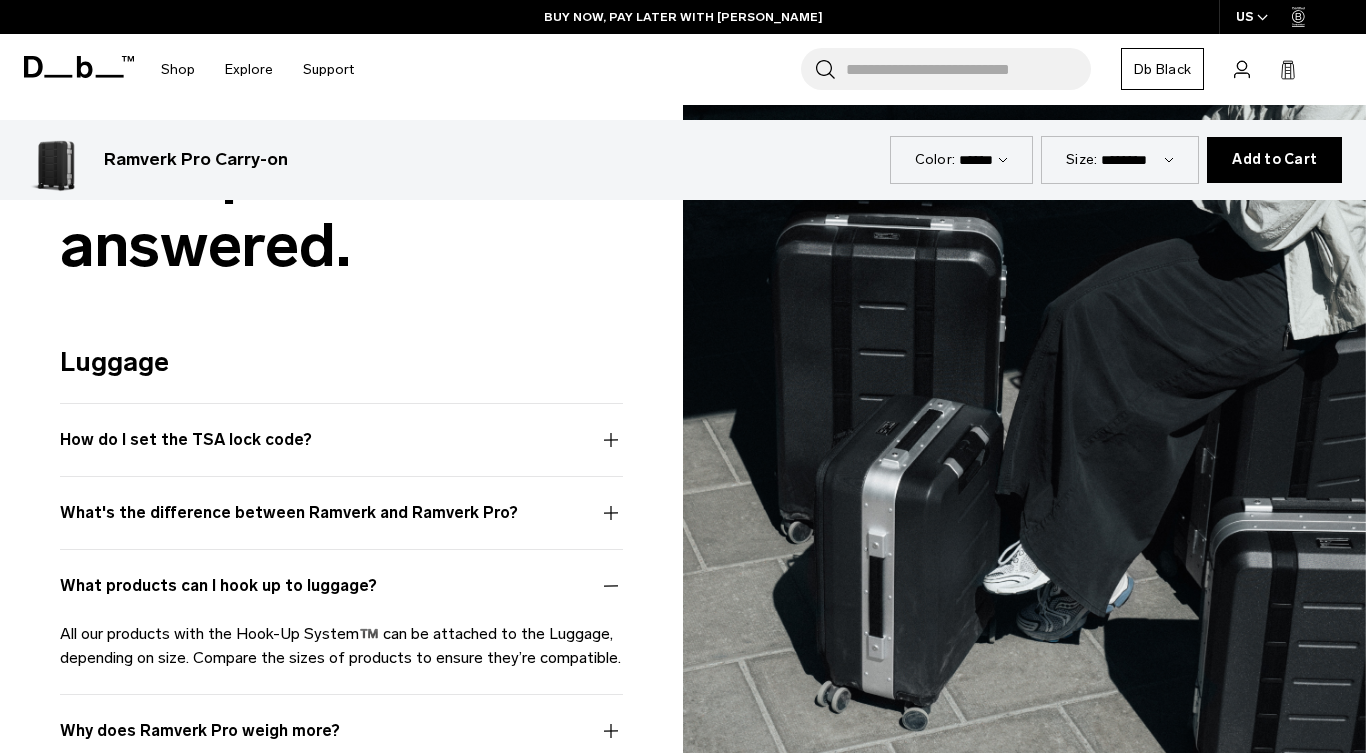 click on "How do I set the TSA lock code?" at bounding box center [341, 452] 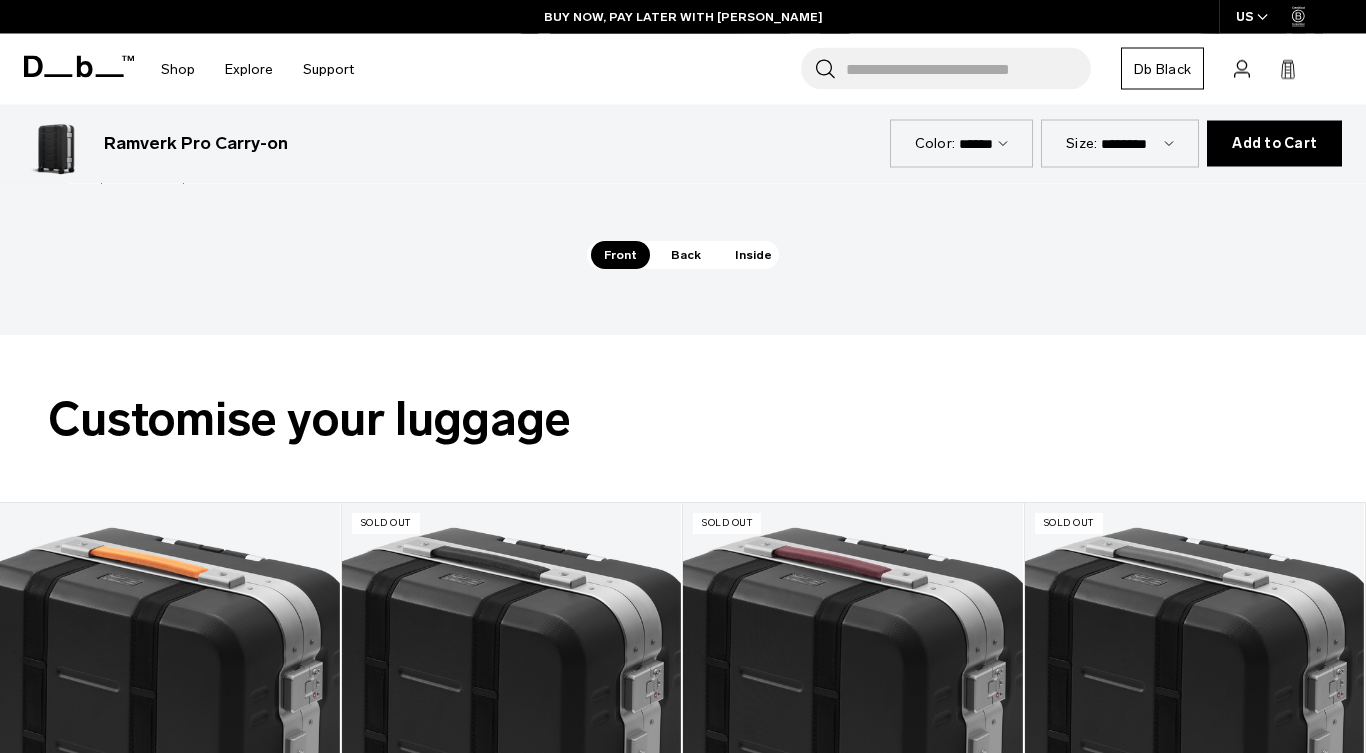 scroll, scrollTop: 3200, scrollLeft: 0, axis: vertical 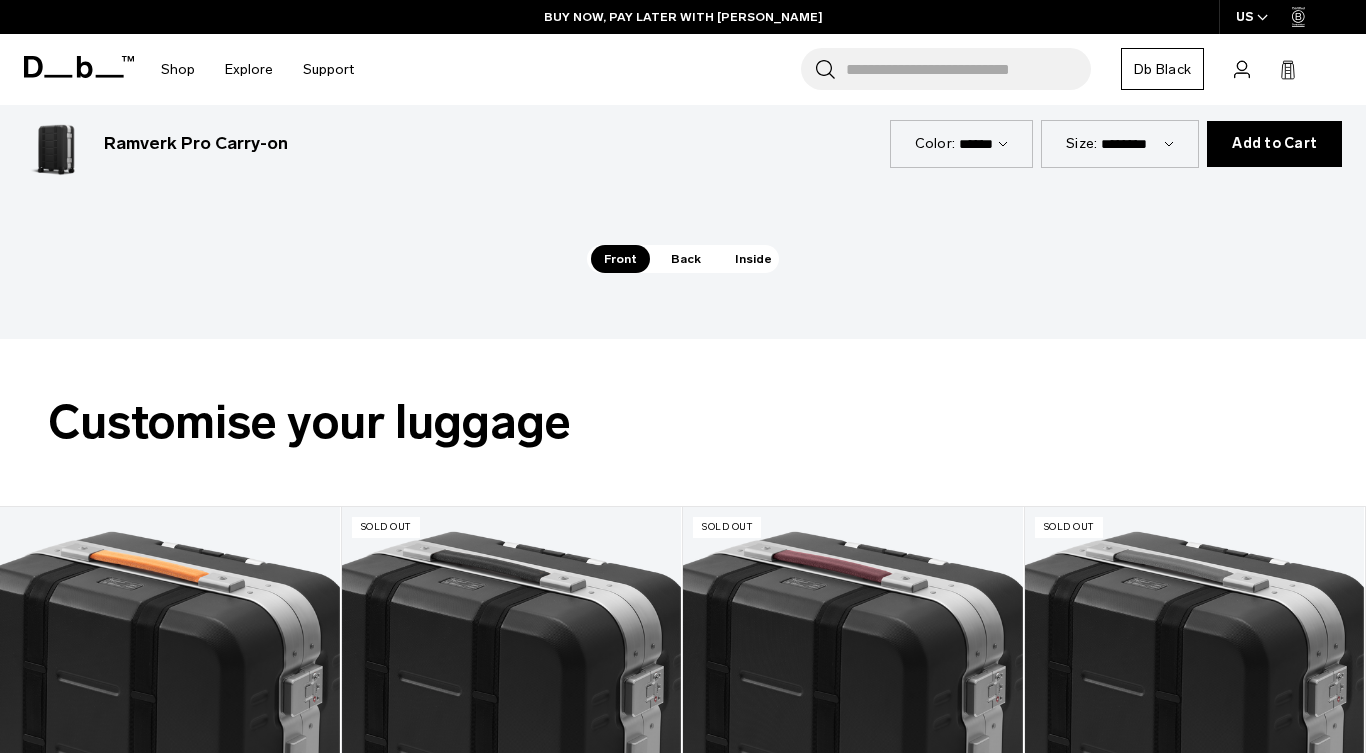click on "*********
******" at bounding box center [983, 143] 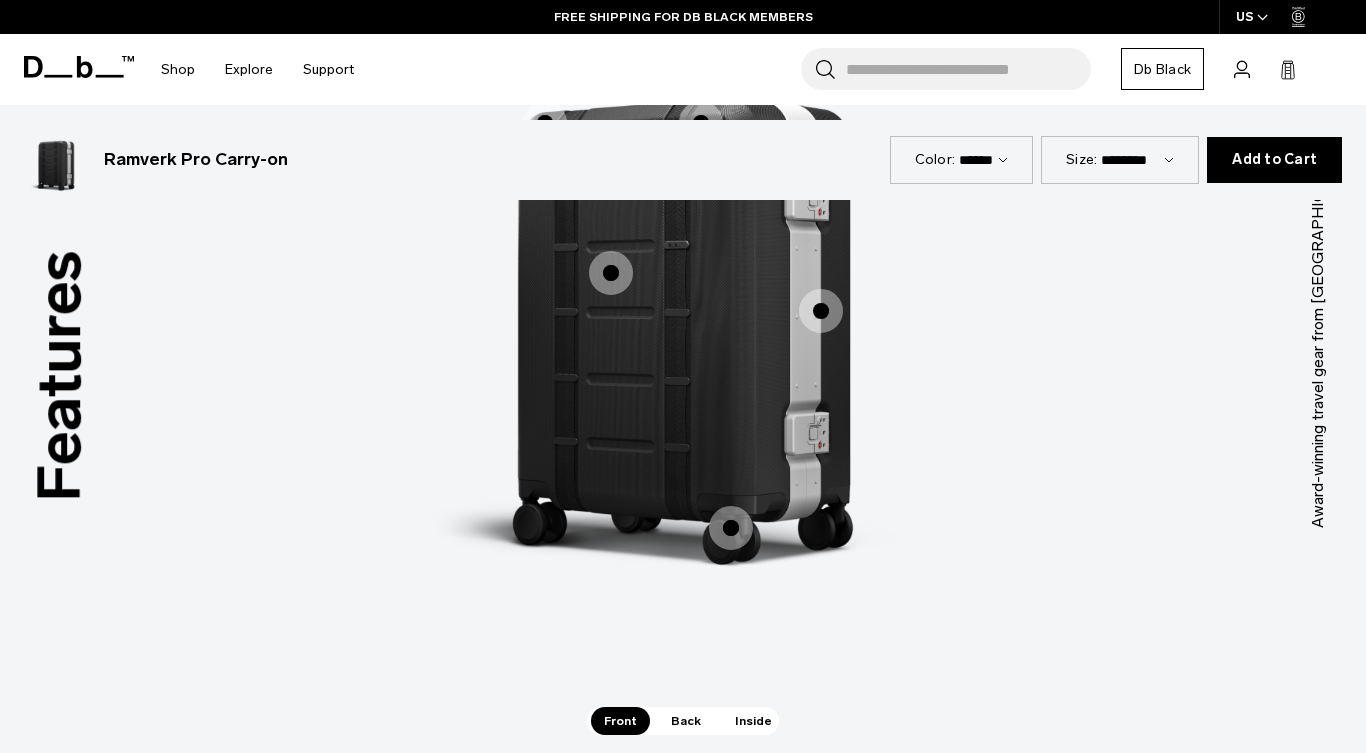 scroll, scrollTop: 2732, scrollLeft: 0, axis: vertical 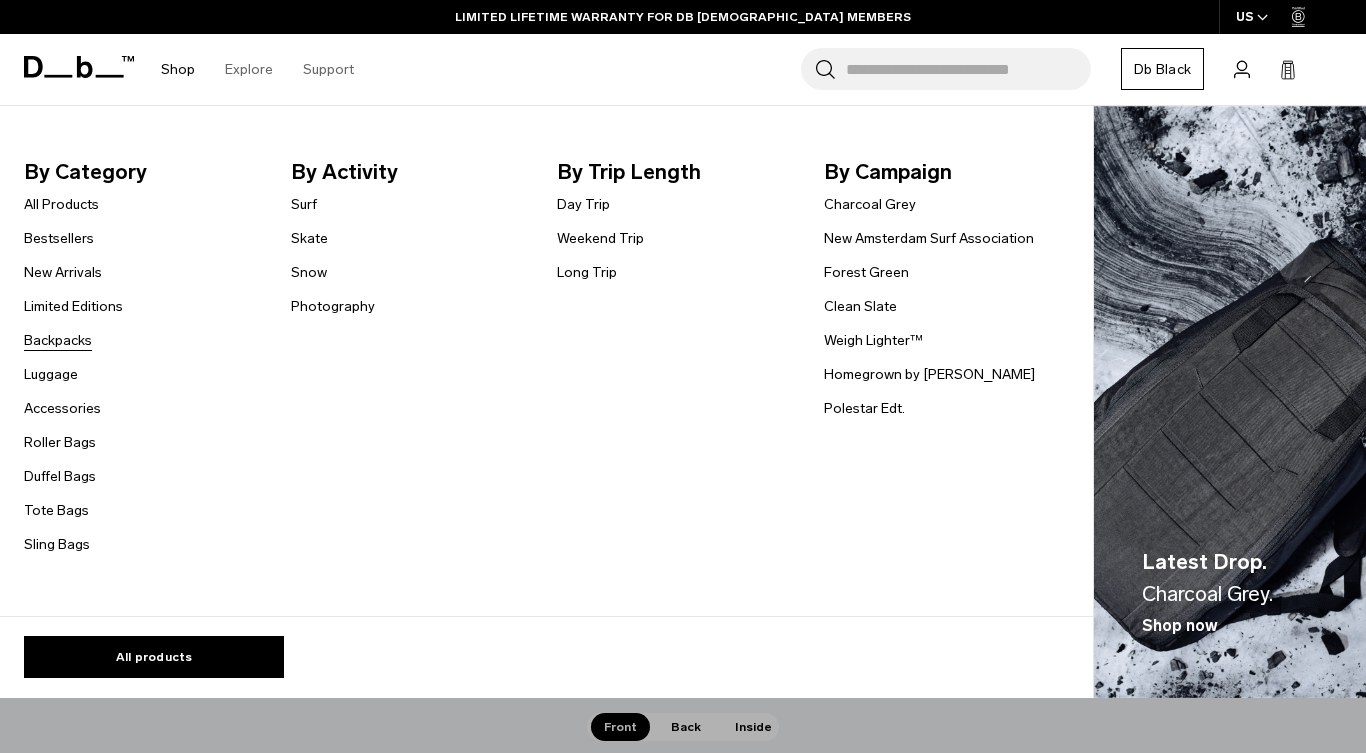click on "Backpacks" at bounding box center [58, 340] 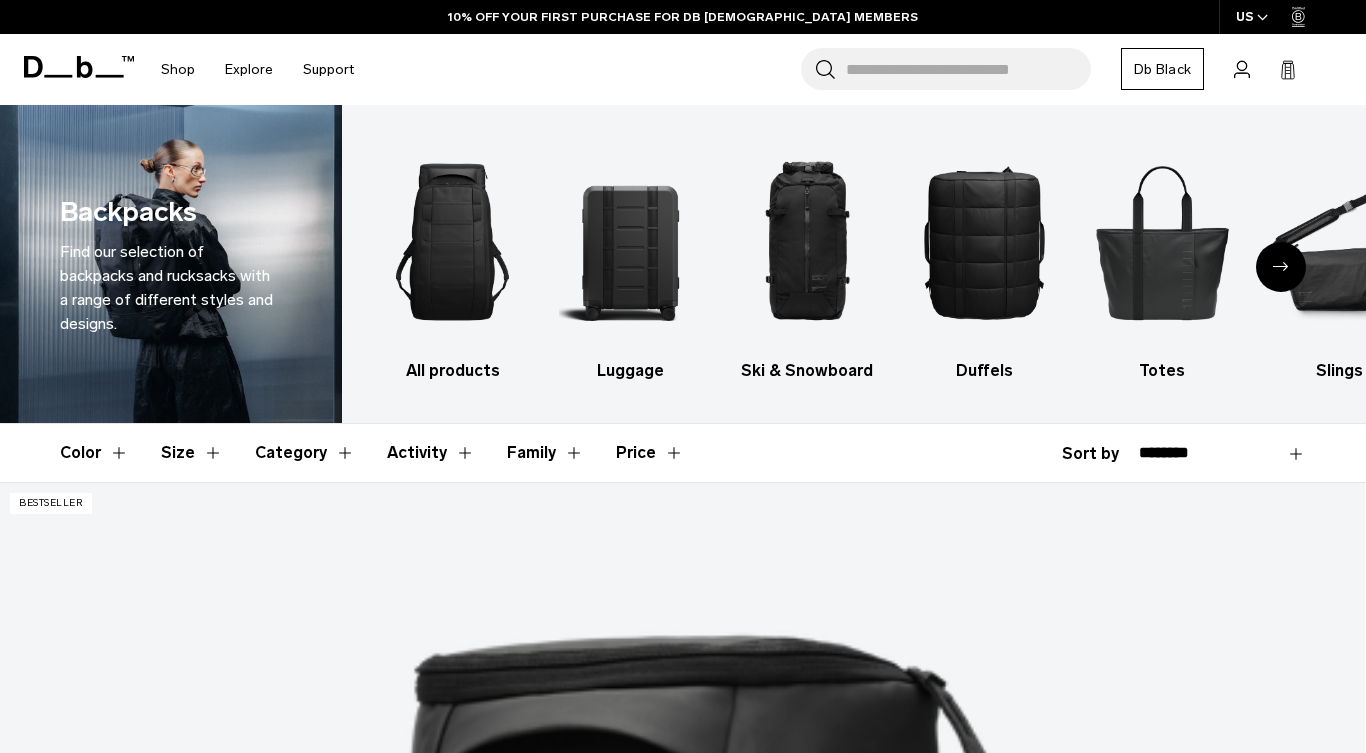 scroll, scrollTop: 0, scrollLeft: 0, axis: both 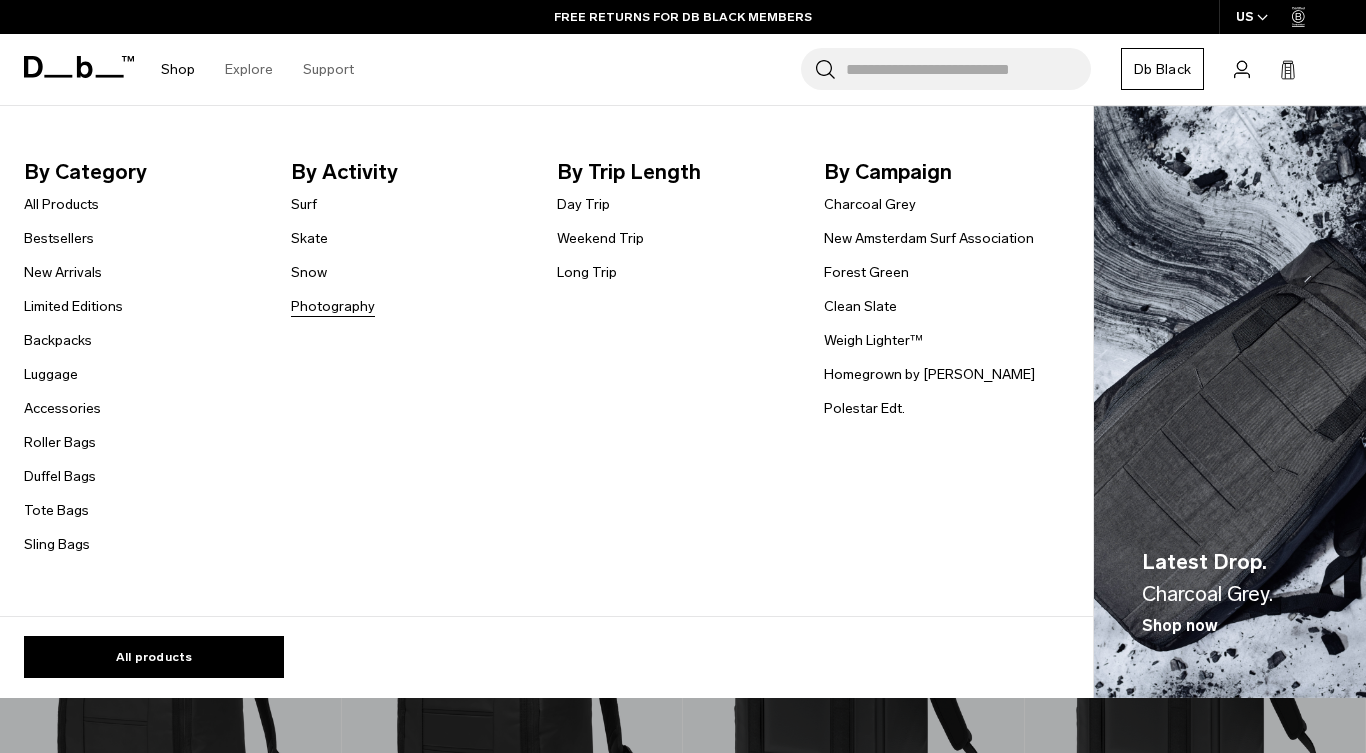 click on "Photography" at bounding box center [333, 306] 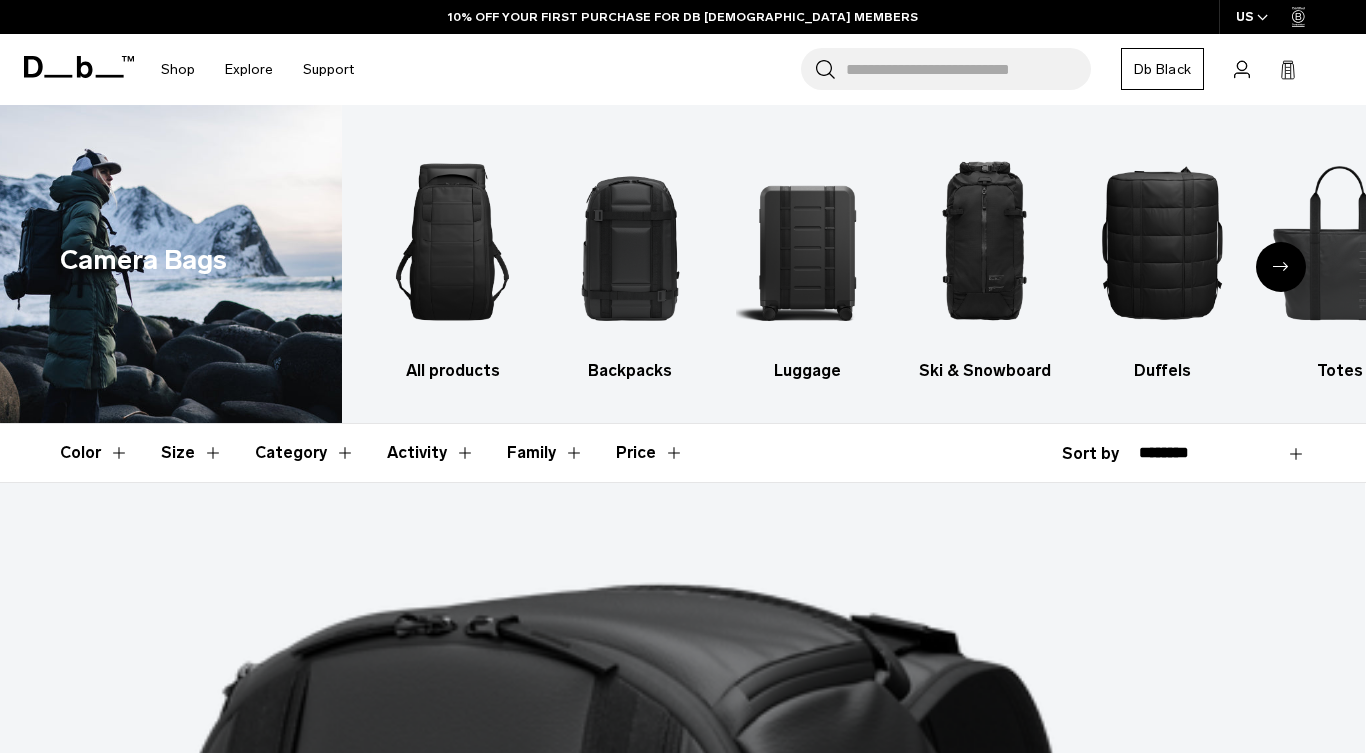 scroll, scrollTop: 0, scrollLeft: 0, axis: both 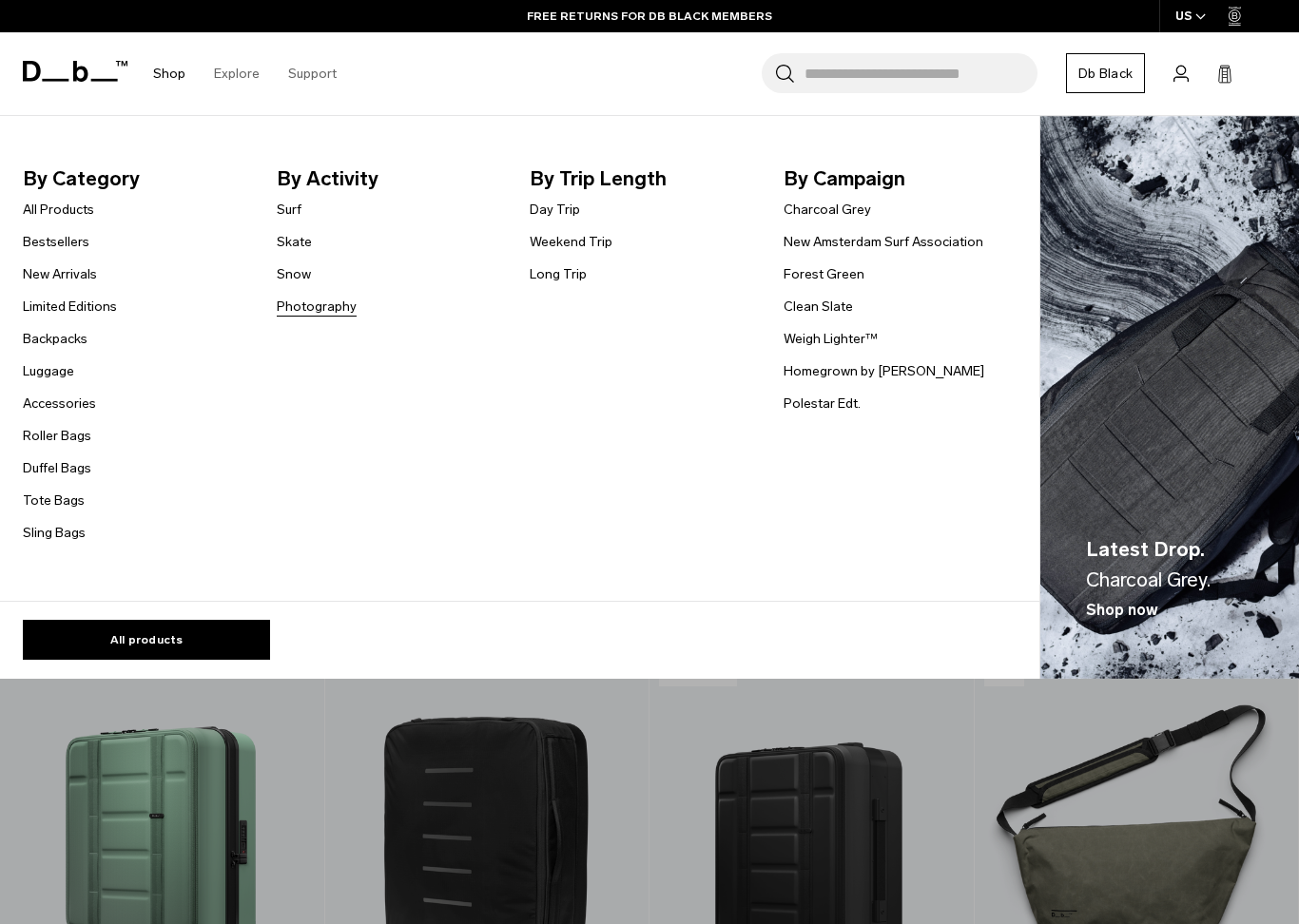 click on "Photography" at bounding box center [317, 306] 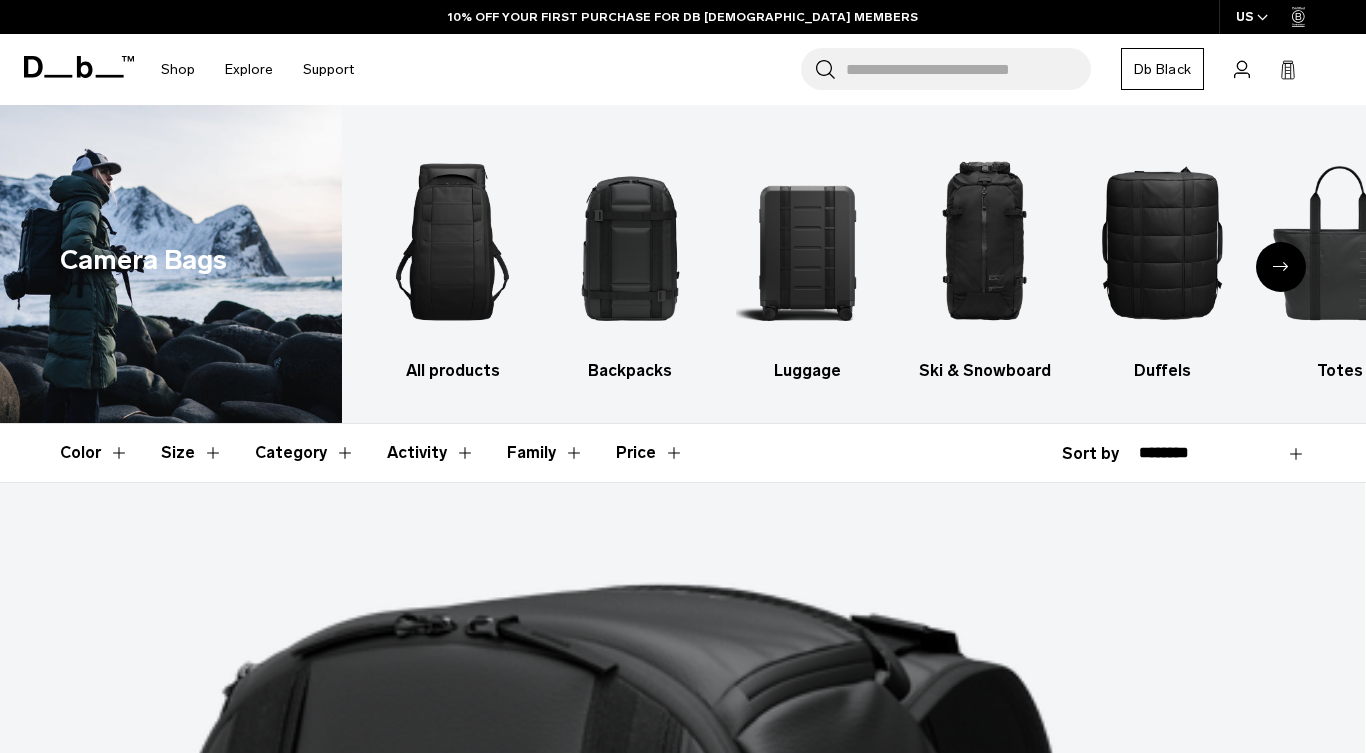 scroll, scrollTop: 0, scrollLeft: 0, axis: both 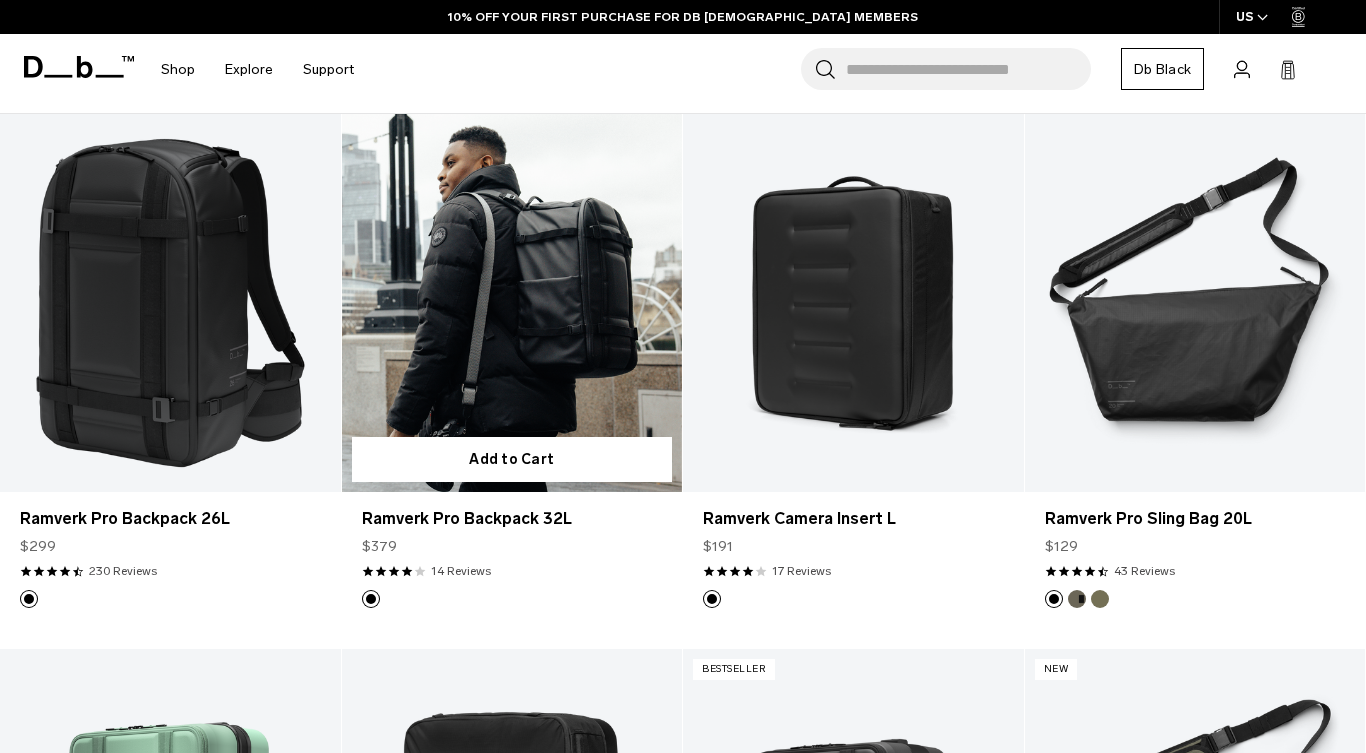 click at bounding box center (512, 303) 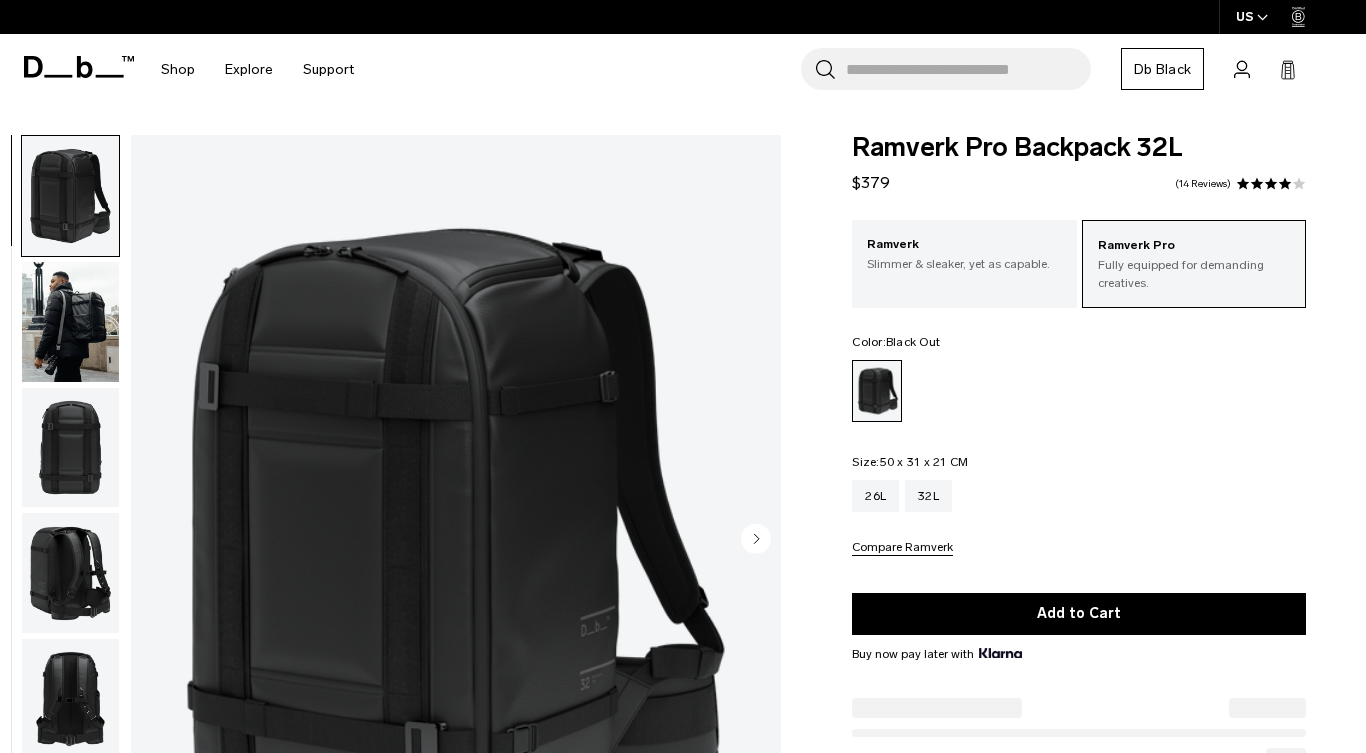 scroll, scrollTop: 0, scrollLeft: 0, axis: both 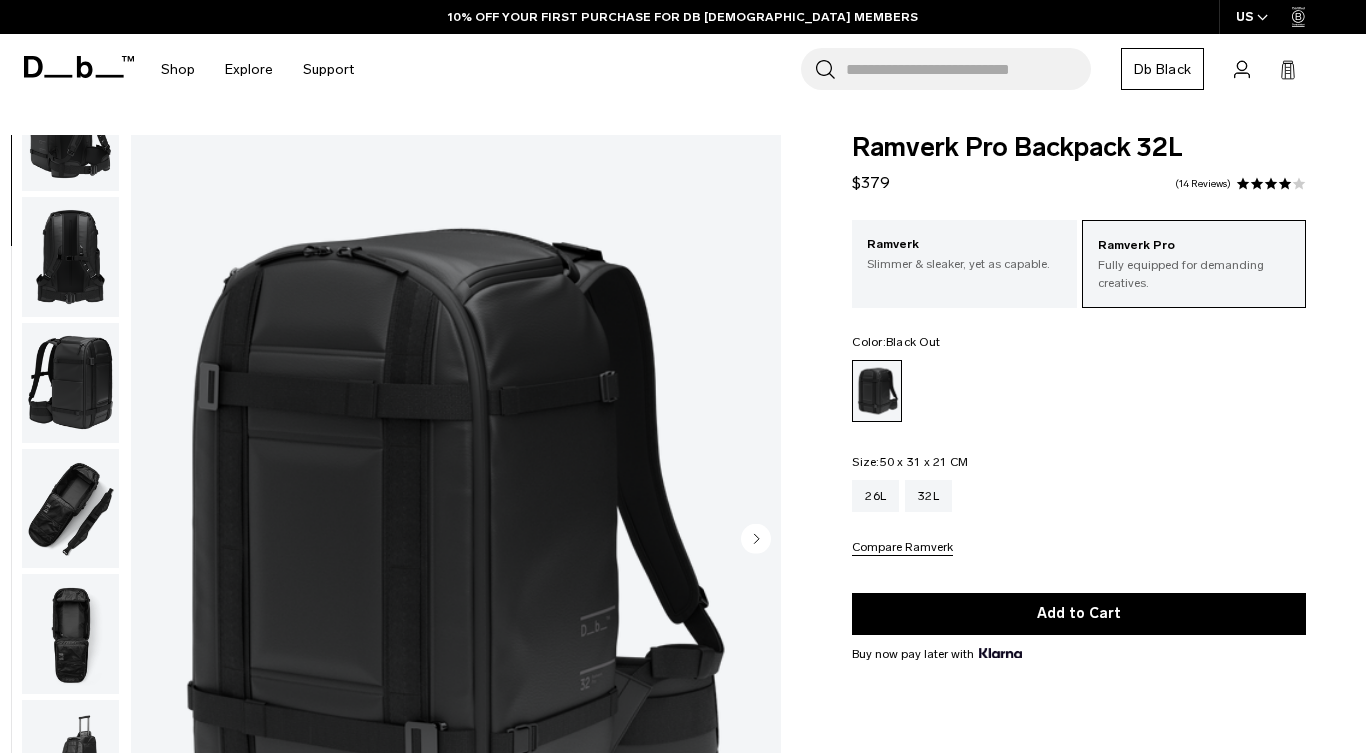 click at bounding box center [70, 509] 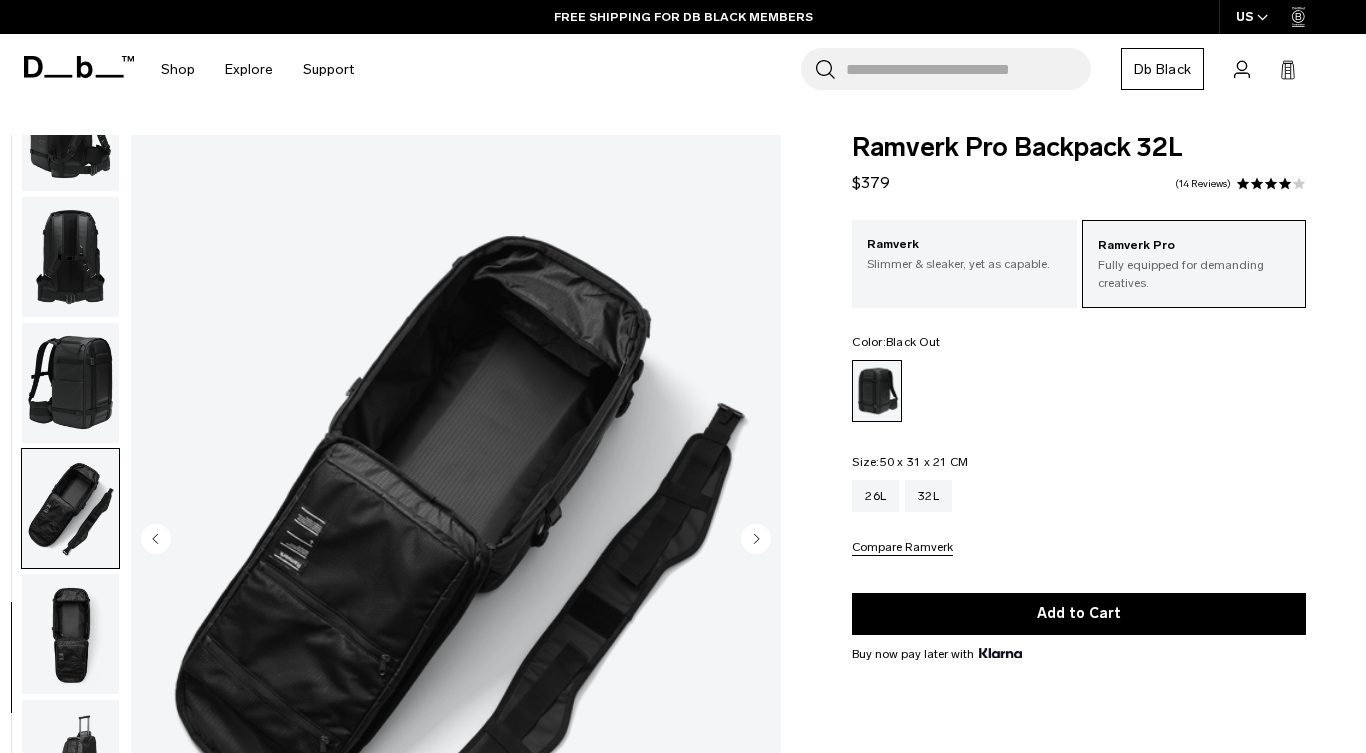 click at bounding box center [70, 634] 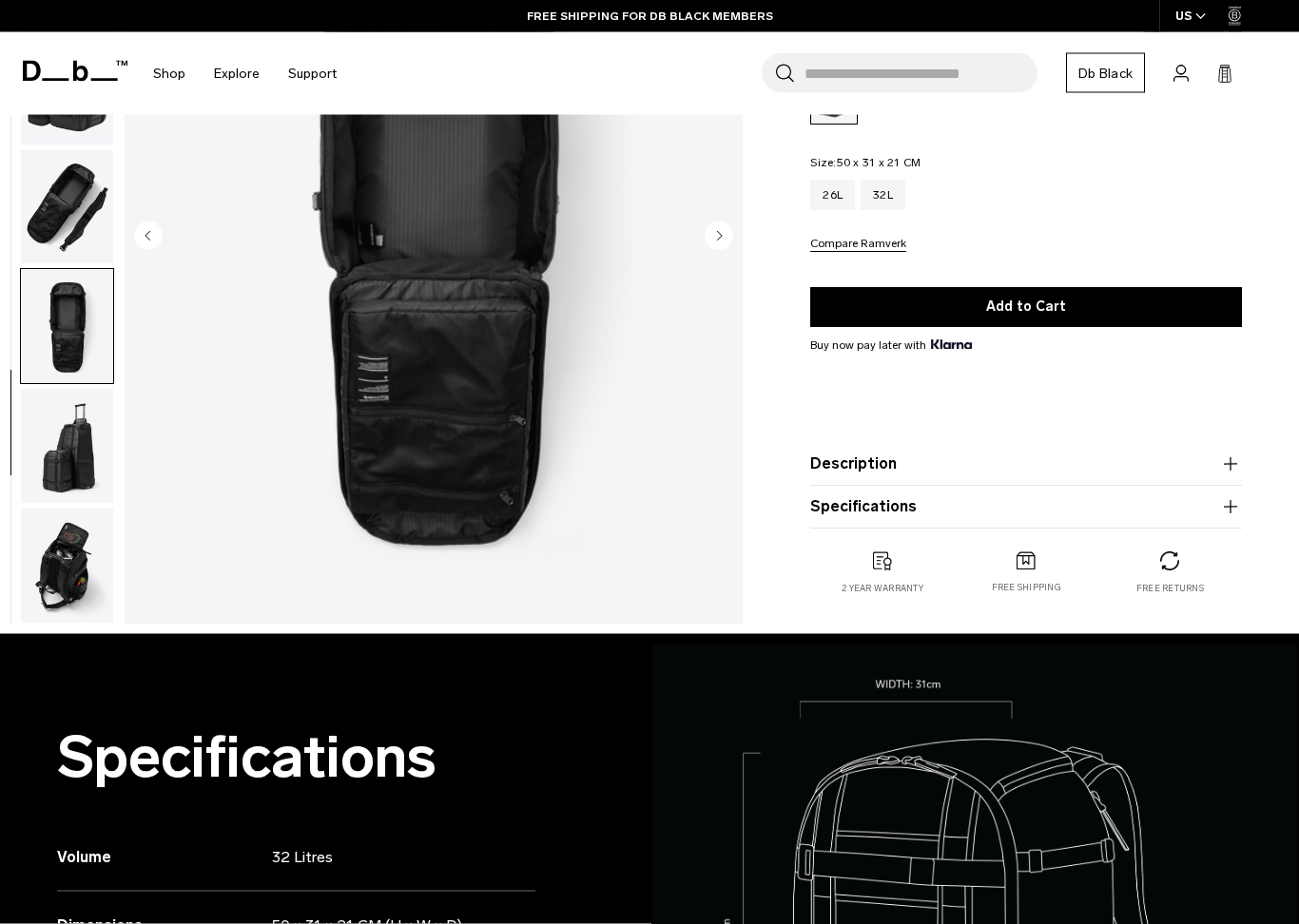 scroll, scrollTop: 280, scrollLeft: 0, axis: vertical 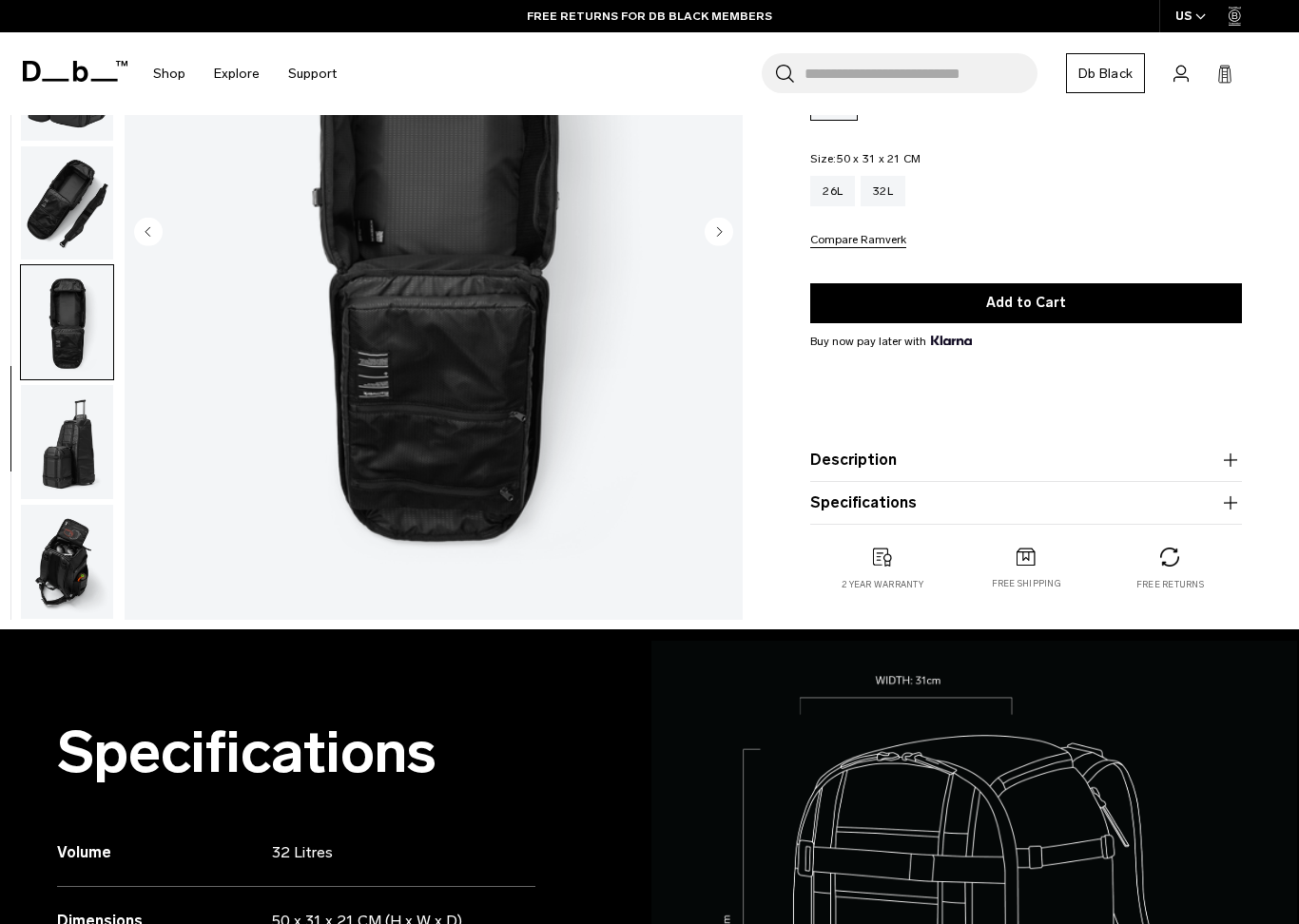 click at bounding box center [67, 442] 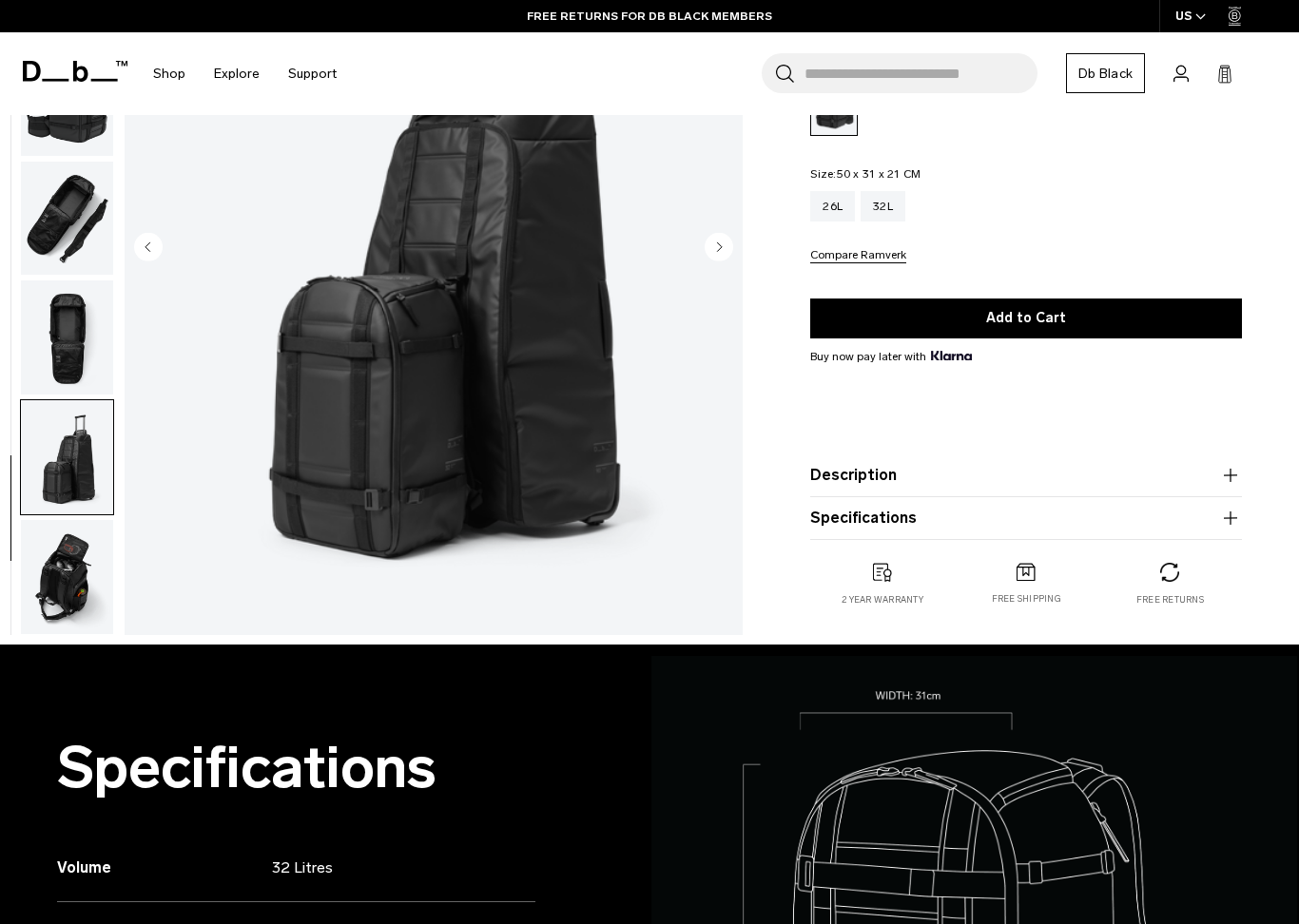 scroll, scrollTop: 274, scrollLeft: 0, axis: vertical 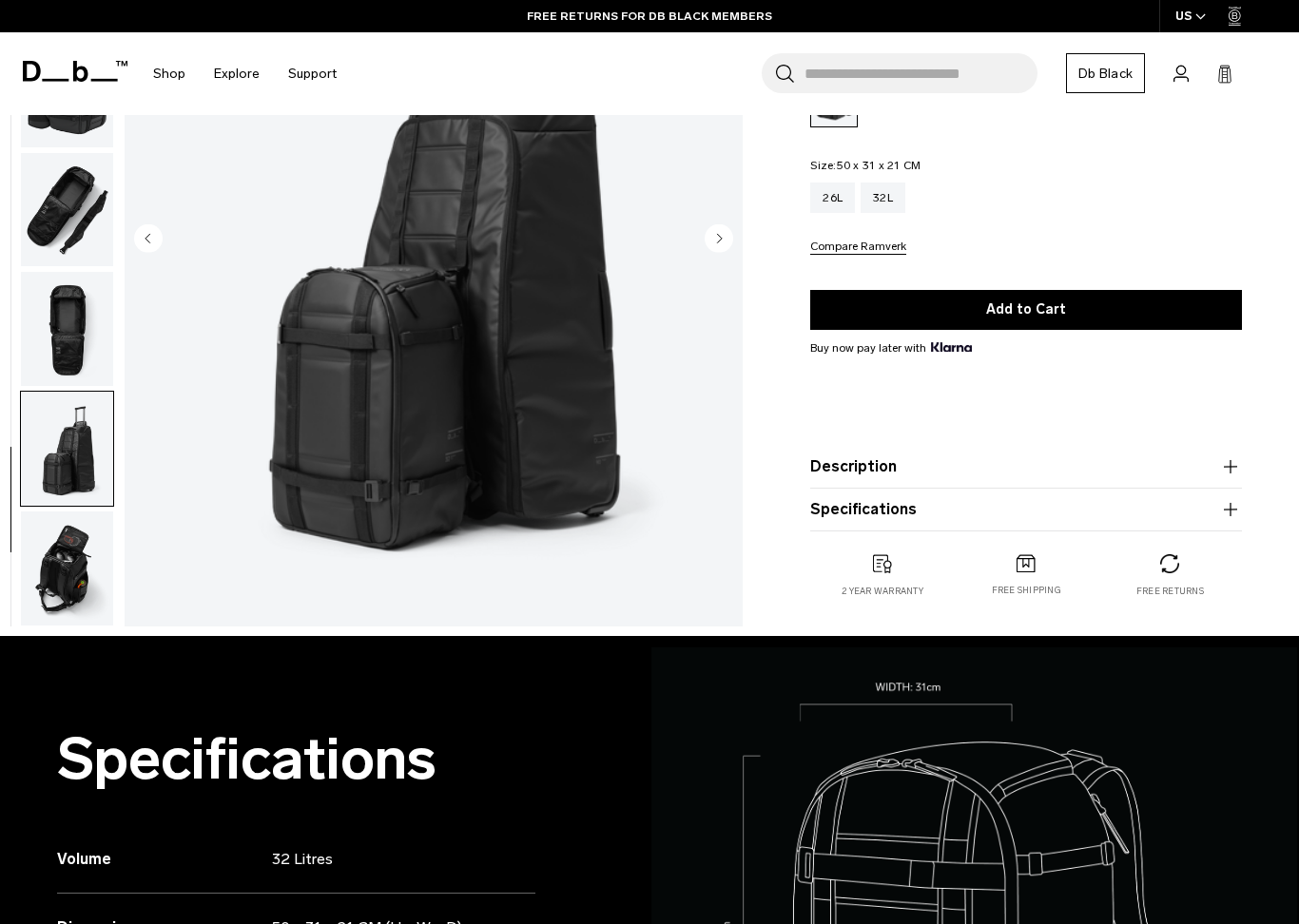 click at bounding box center [67, 568] 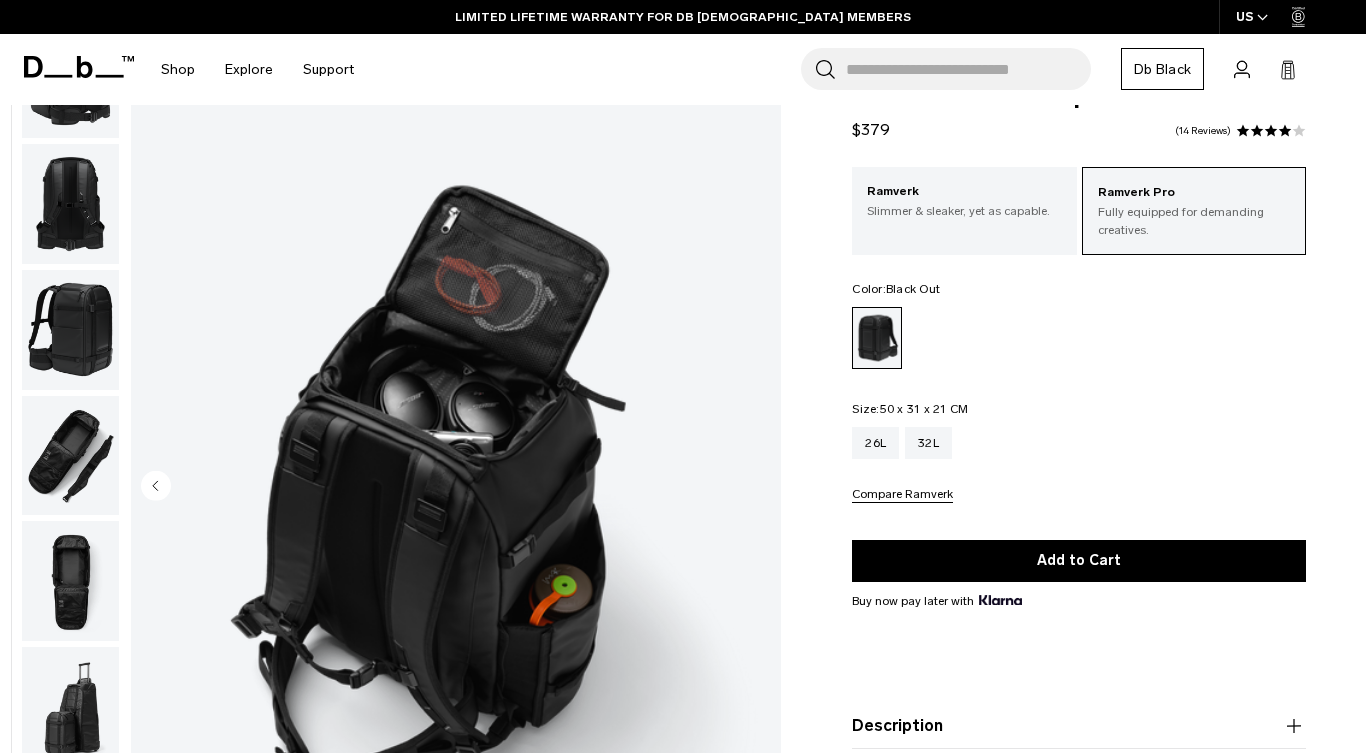 scroll, scrollTop: 0, scrollLeft: 0, axis: both 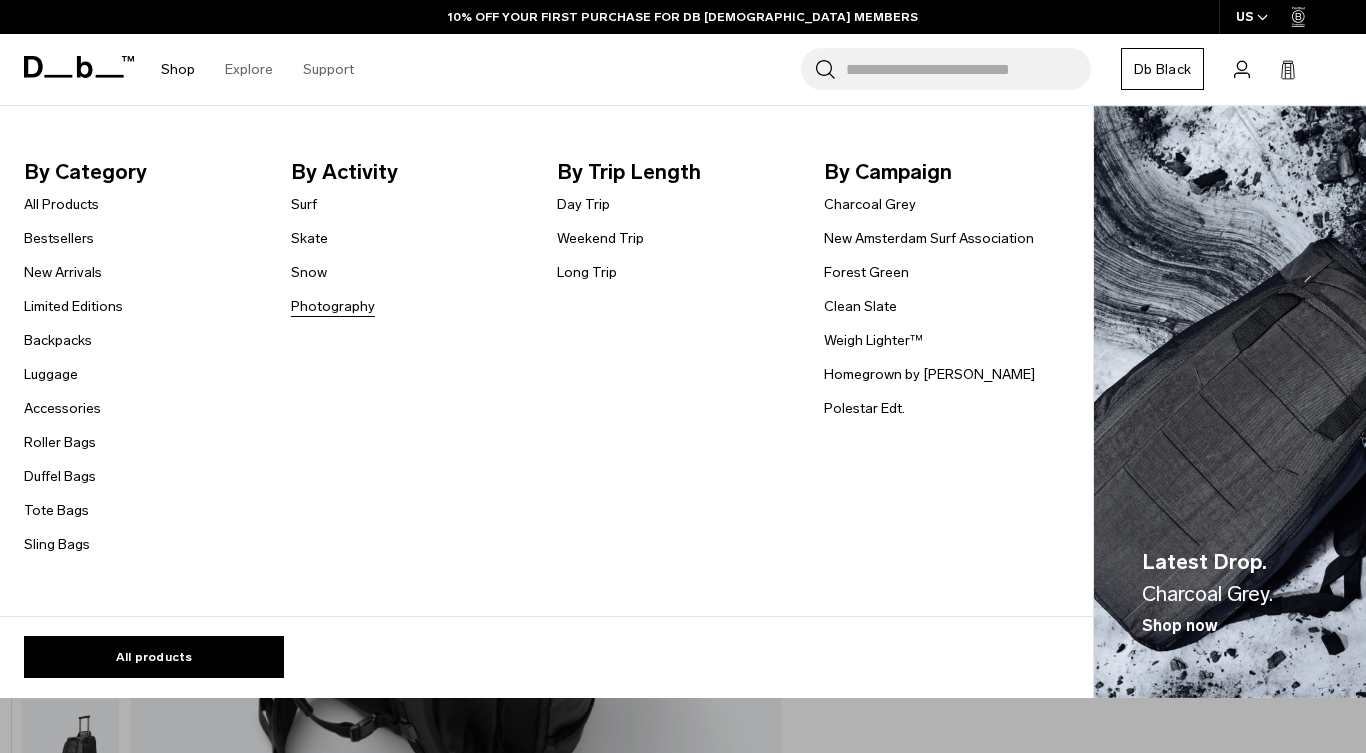 click on "Photography" at bounding box center (333, 306) 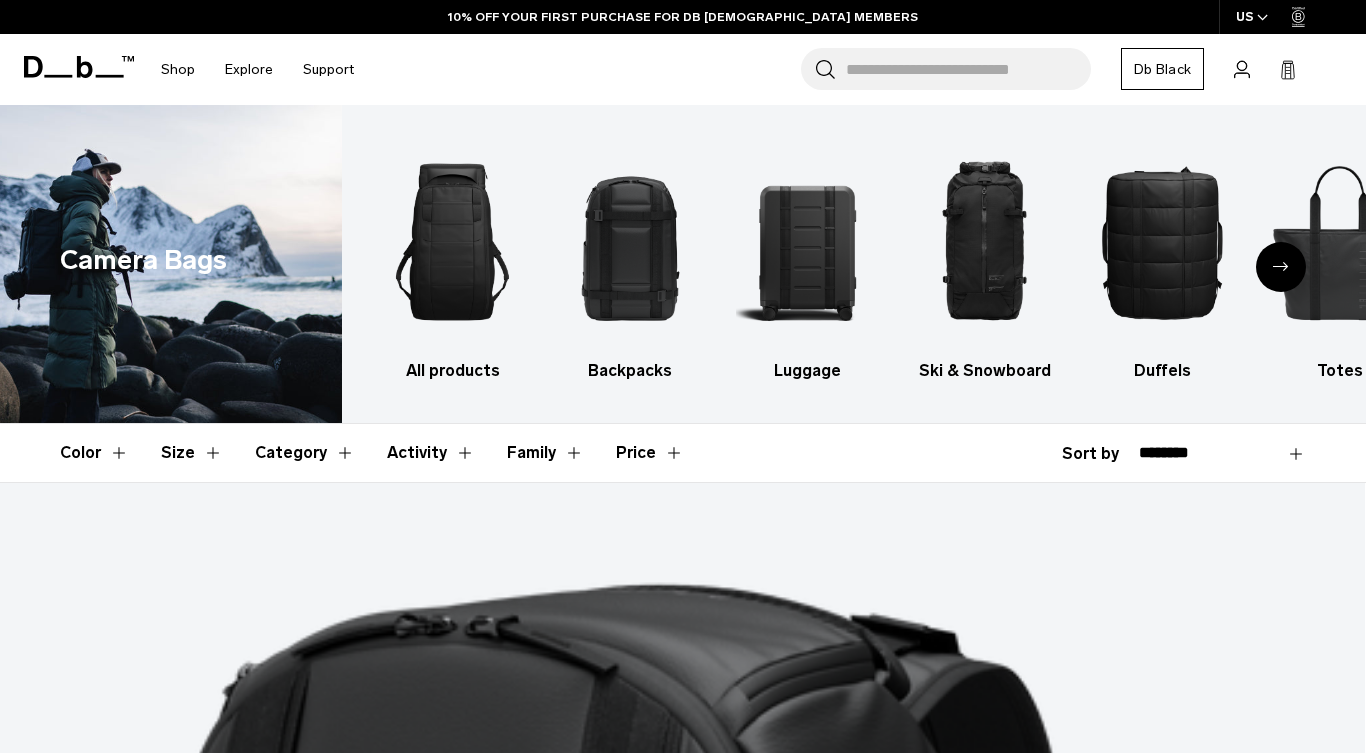 scroll, scrollTop: 0, scrollLeft: 0, axis: both 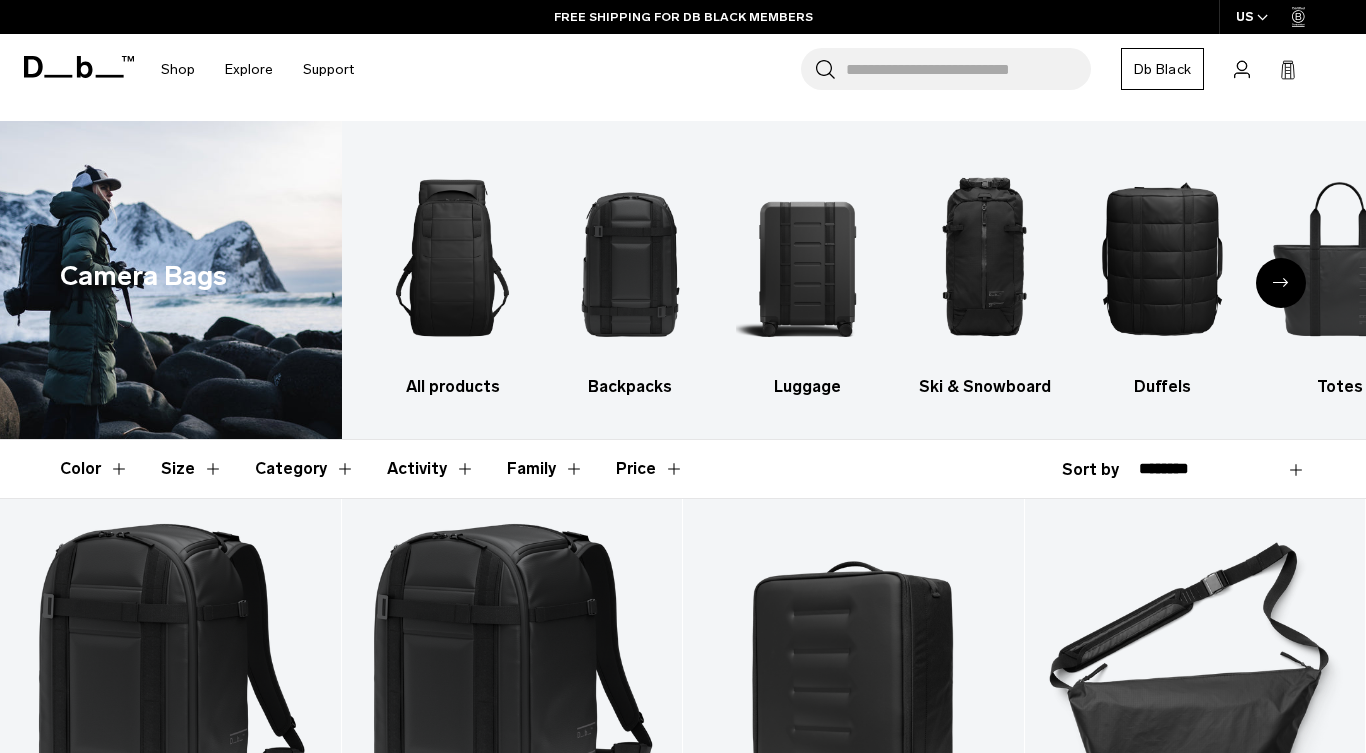 click 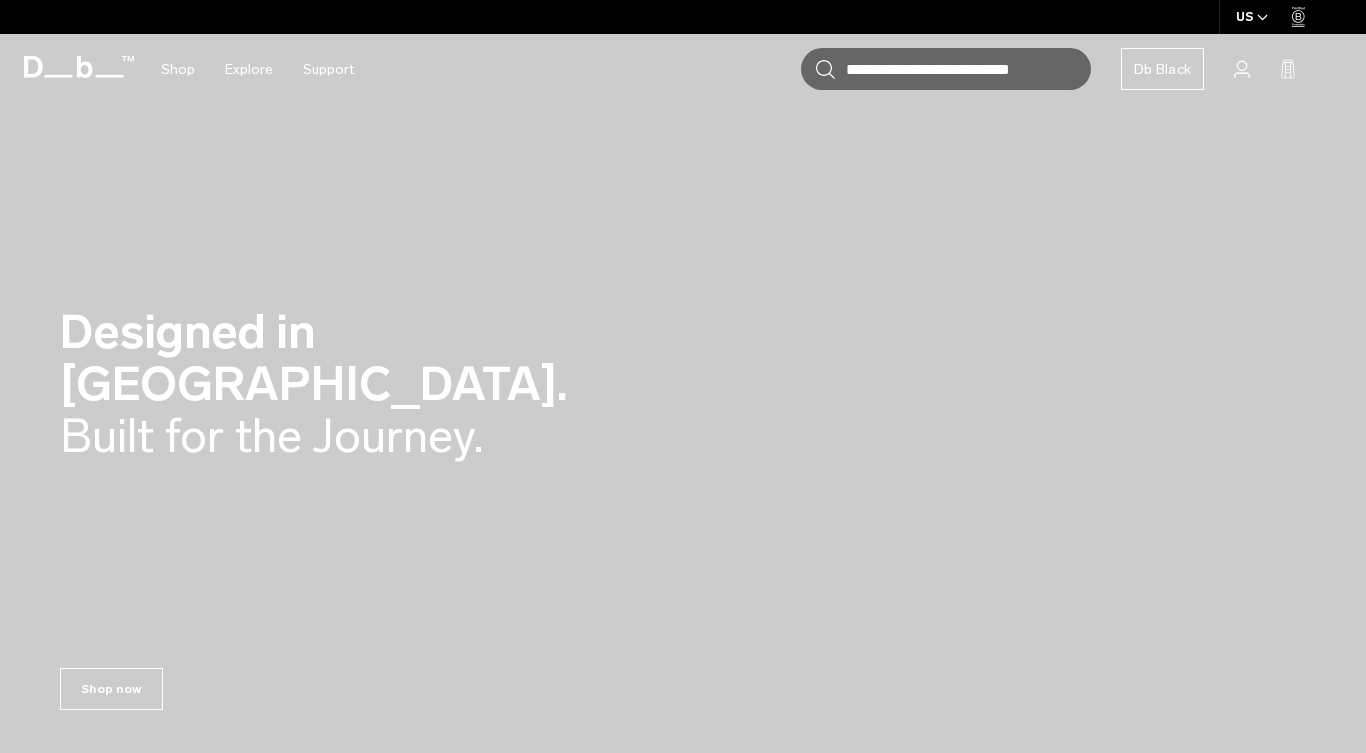 scroll, scrollTop: 0, scrollLeft: 0, axis: both 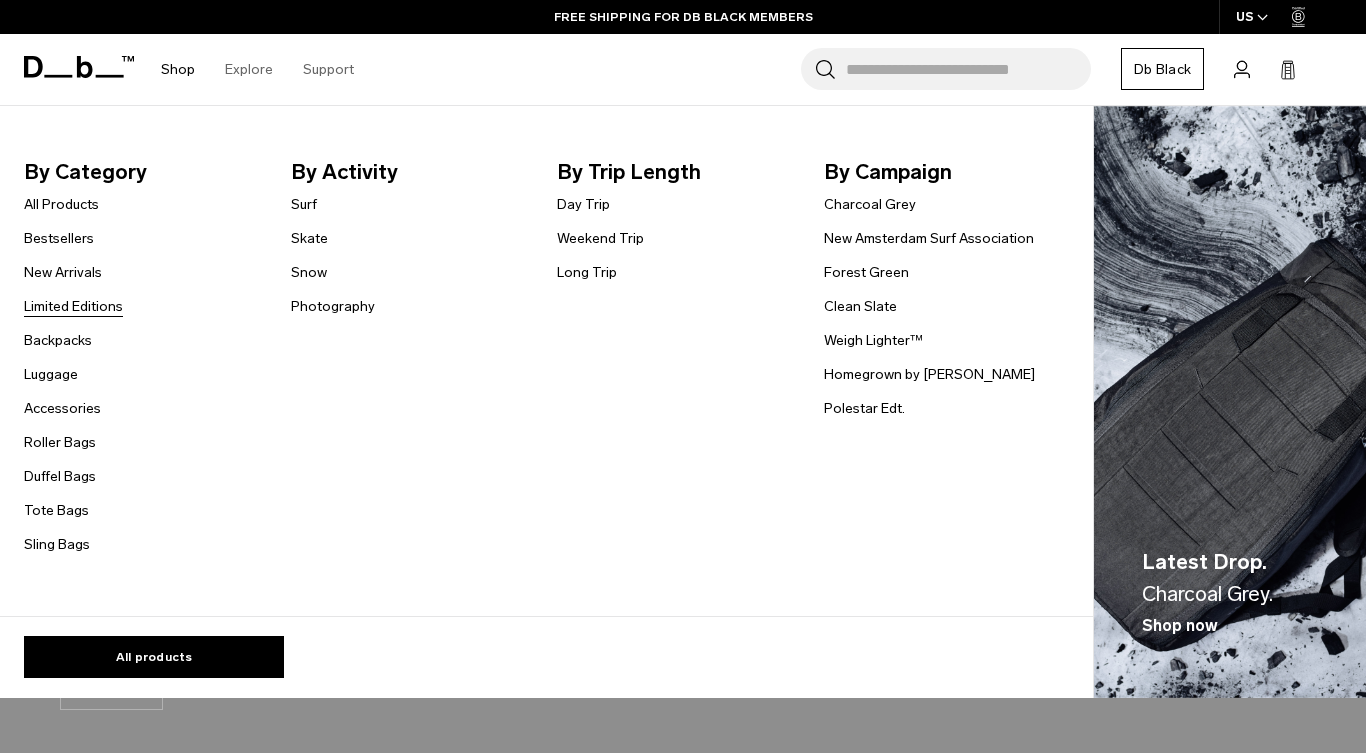 click on "Limited Editions" at bounding box center (73, 306) 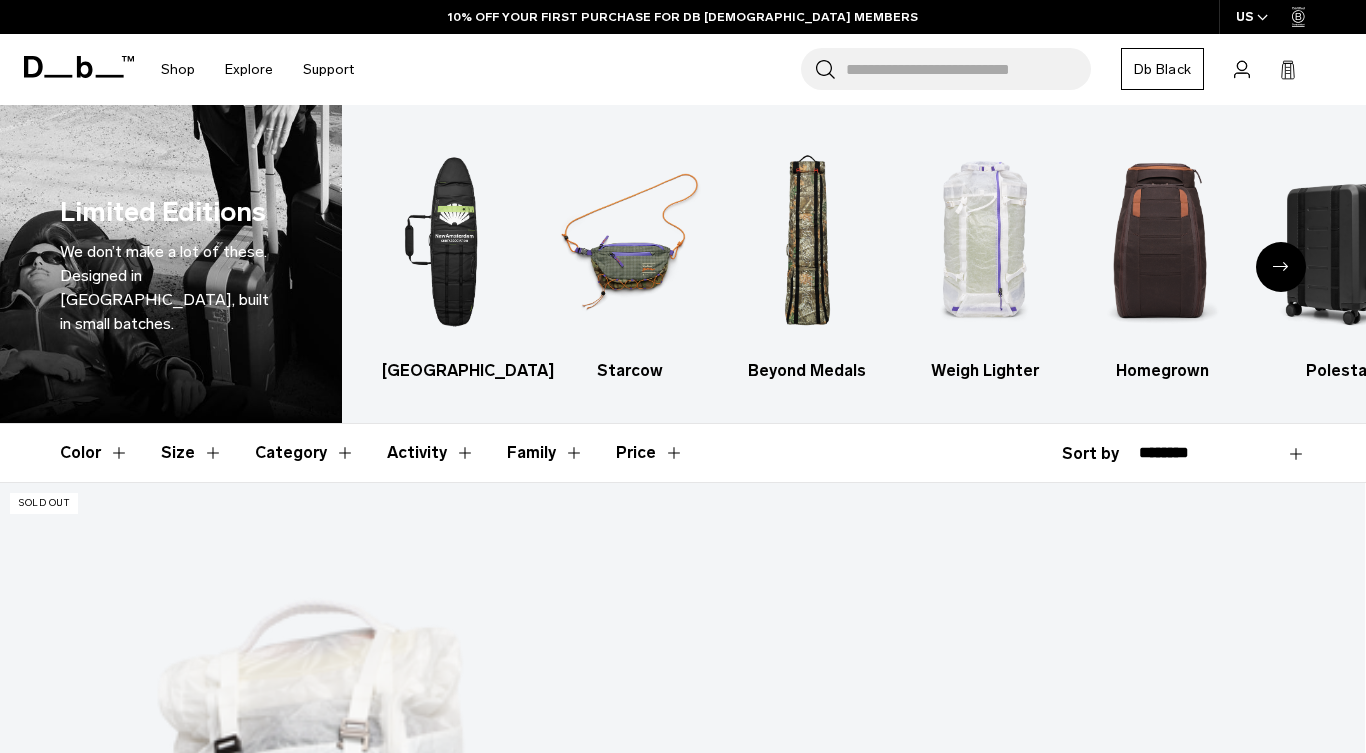 scroll, scrollTop: 0, scrollLeft: 0, axis: both 